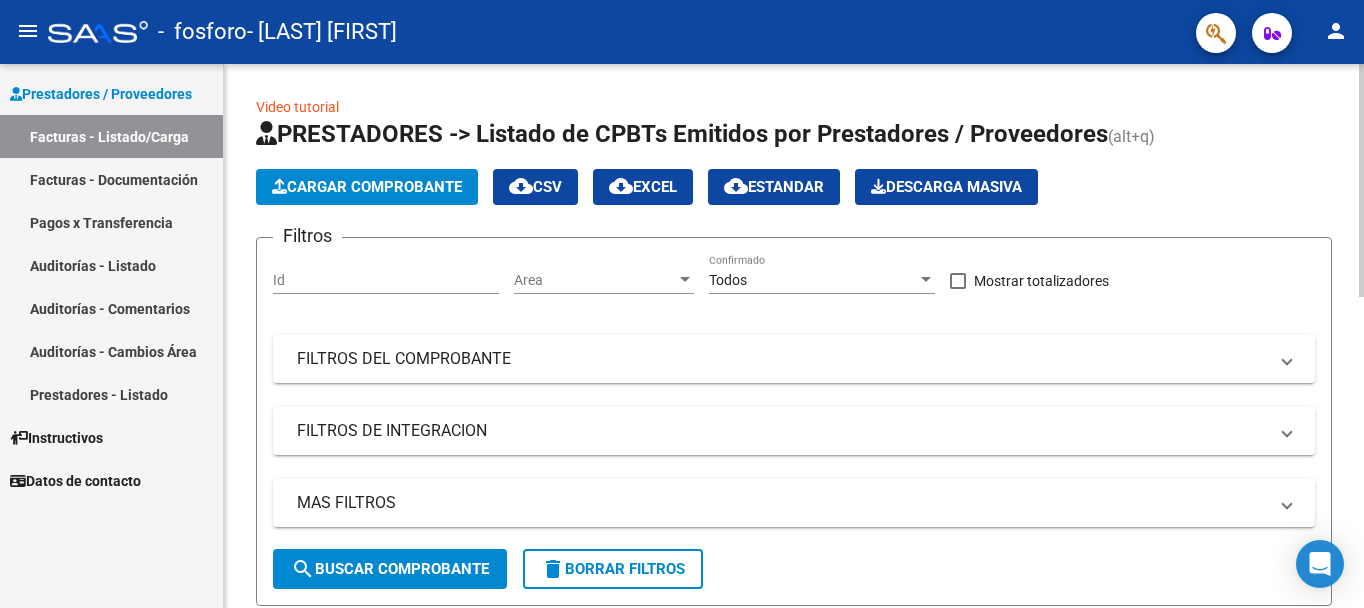 scroll, scrollTop: 0, scrollLeft: 0, axis: both 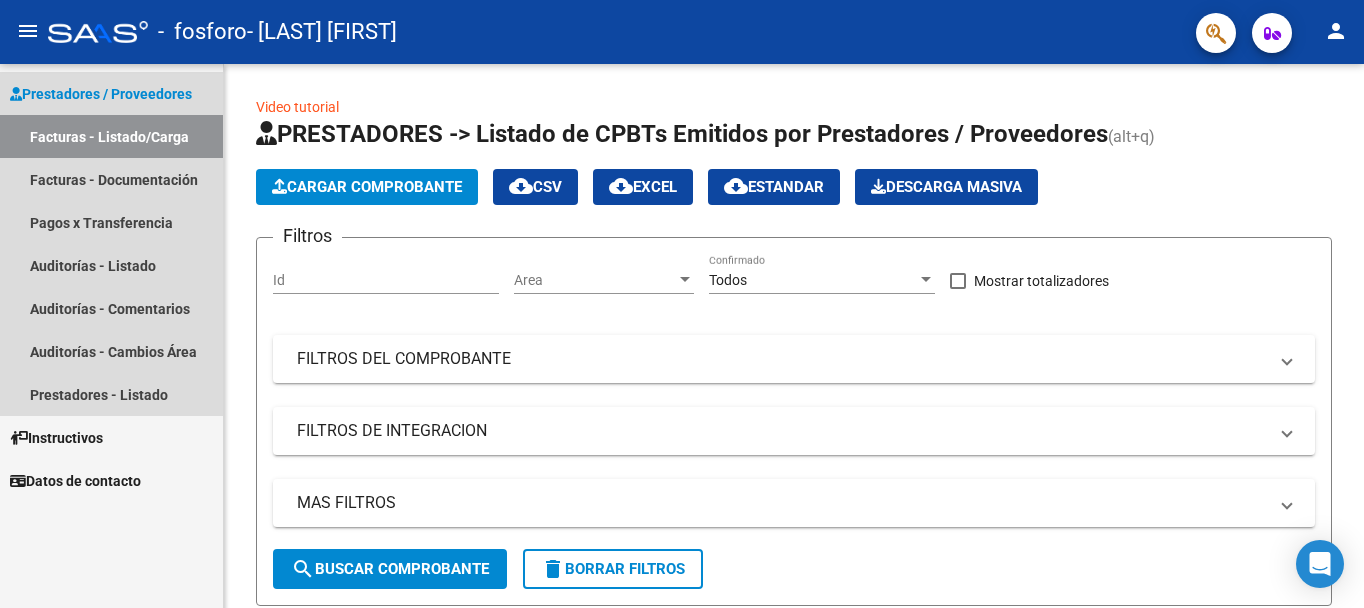 click on "Facturas - Listado/Carga" at bounding box center (111, 136) 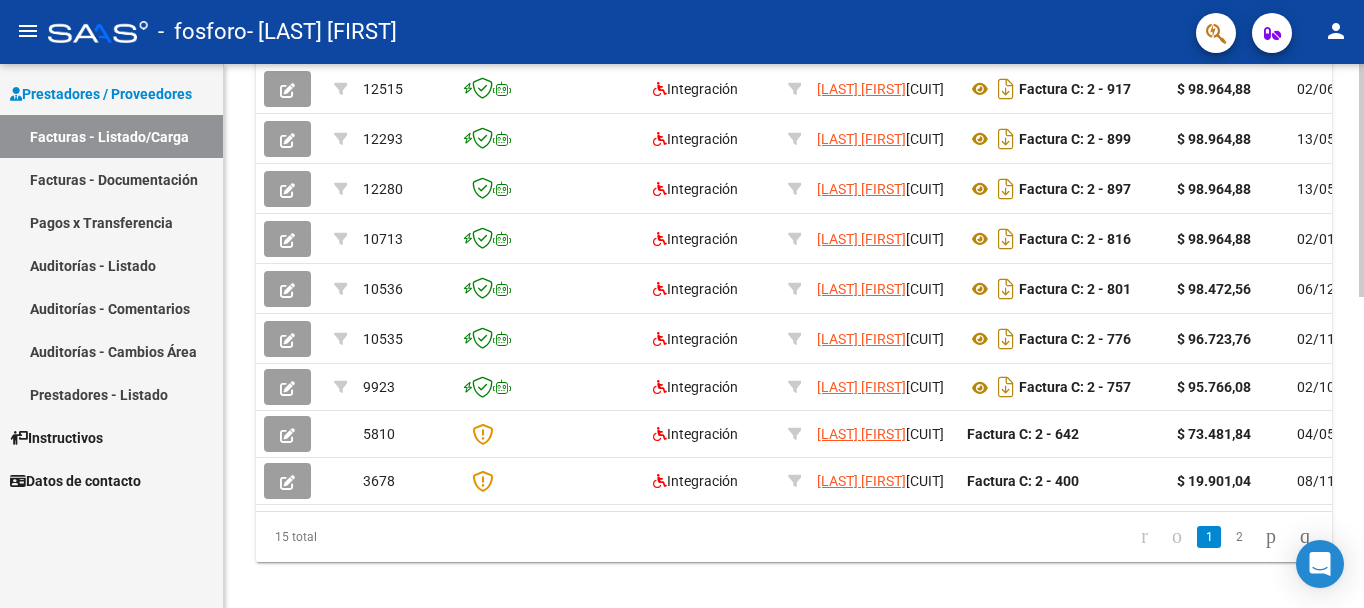 scroll, scrollTop: 724, scrollLeft: 0, axis: vertical 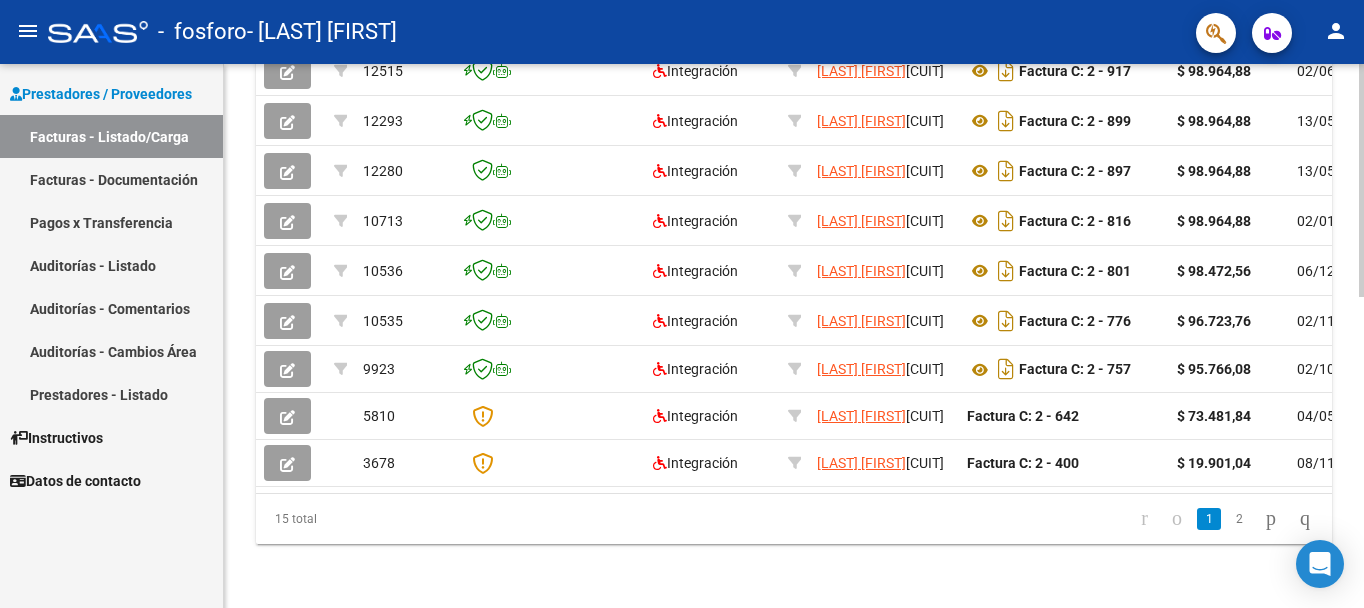 click 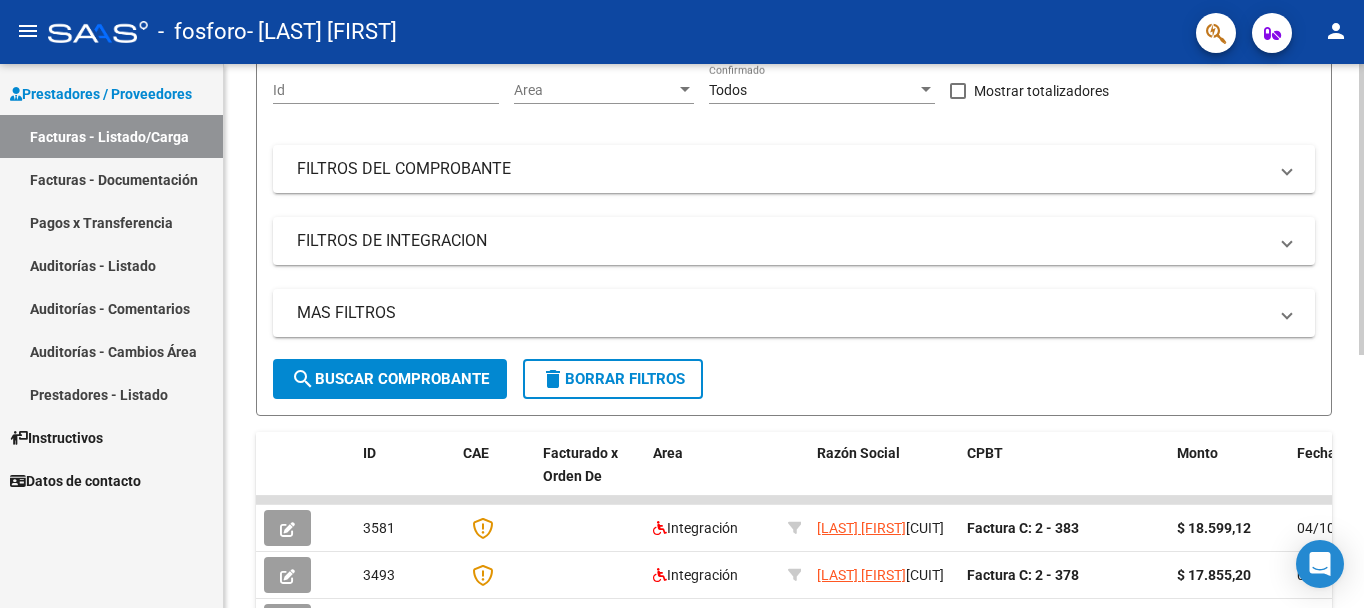 scroll, scrollTop: 163, scrollLeft: 0, axis: vertical 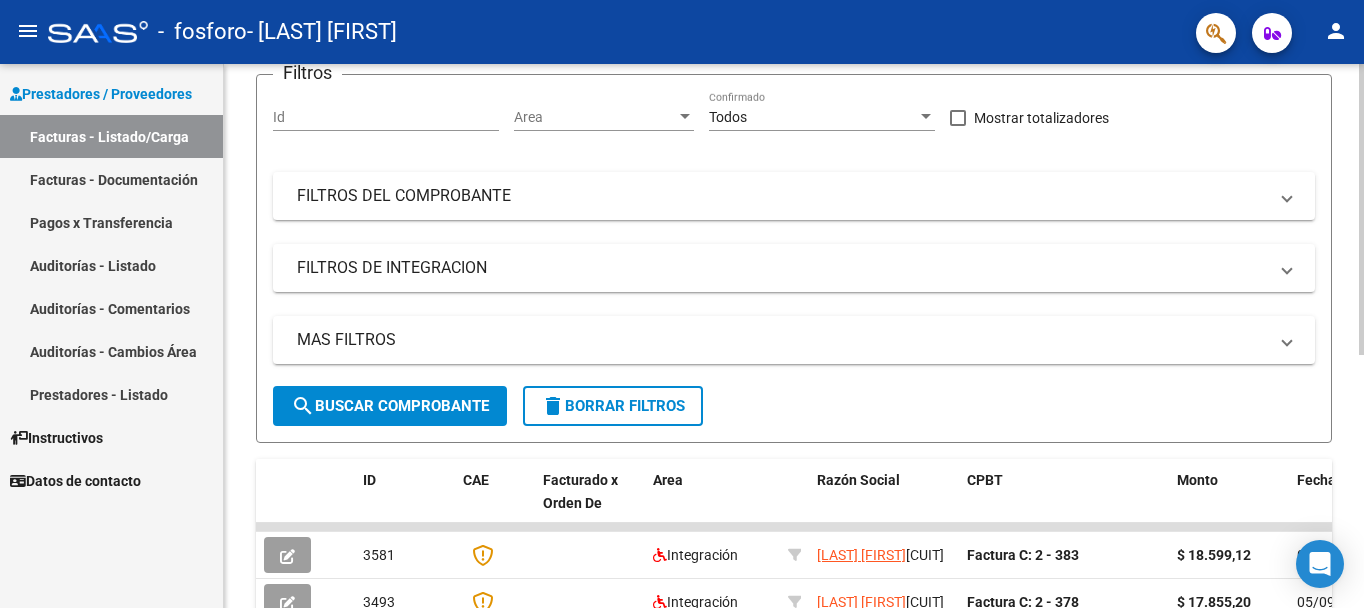 click on "Video tutorial   PRESTADORES -> Listado de CPBTs Emitidos por Prestadores / Proveedores (alt+q)   Cargar Comprobante
cloud_download  CSV  cloud_download  EXCEL  cloud_download  Estandar   Descarga Masiva
Filtros Id Area Area Todos Confirmado   Mostrar totalizadores   FILTROS DEL COMPROBANTE  Comprobante Tipo Comprobante Tipo Start date – End date Fec. Comprobante Desde / Hasta Días Emisión Desde(cant. días) Días Emisión Hasta(cant. días) CUIT / Razón Social Pto. Venta Nro. Comprobante Código SSS CAE Válido CAE Válido Todos Cargado Módulo Hosp. Todos Tiene facturacion Apócrifa Hospital Refes  FILTROS DE INTEGRACION  Período De Prestación Campos del Archivo de Rendición Devuelto x SSS (dr_envio) Todos Rendido x SSS (dr_envio) Tipo de Registro Tipo de Registro Período Presentación Período Presentación Campos del Legajo Asociado (preaprobación) Afiliado Legajo (cuil/nombre) Todos Solo facturas preaprobadas  MAS FILTROS  Todos Con Doc. Respaldatoria Todos Con Trazabilidad Todos – –" 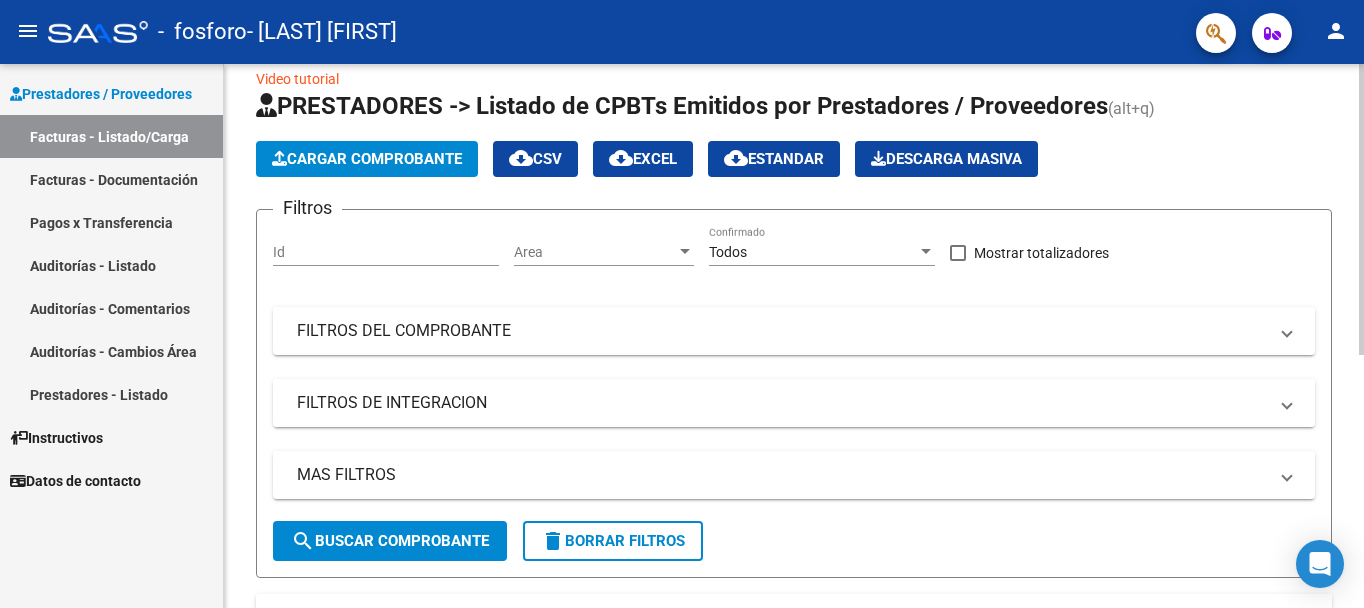 scroll, scrollTop: 0, scrollLeft: 0, axis: both 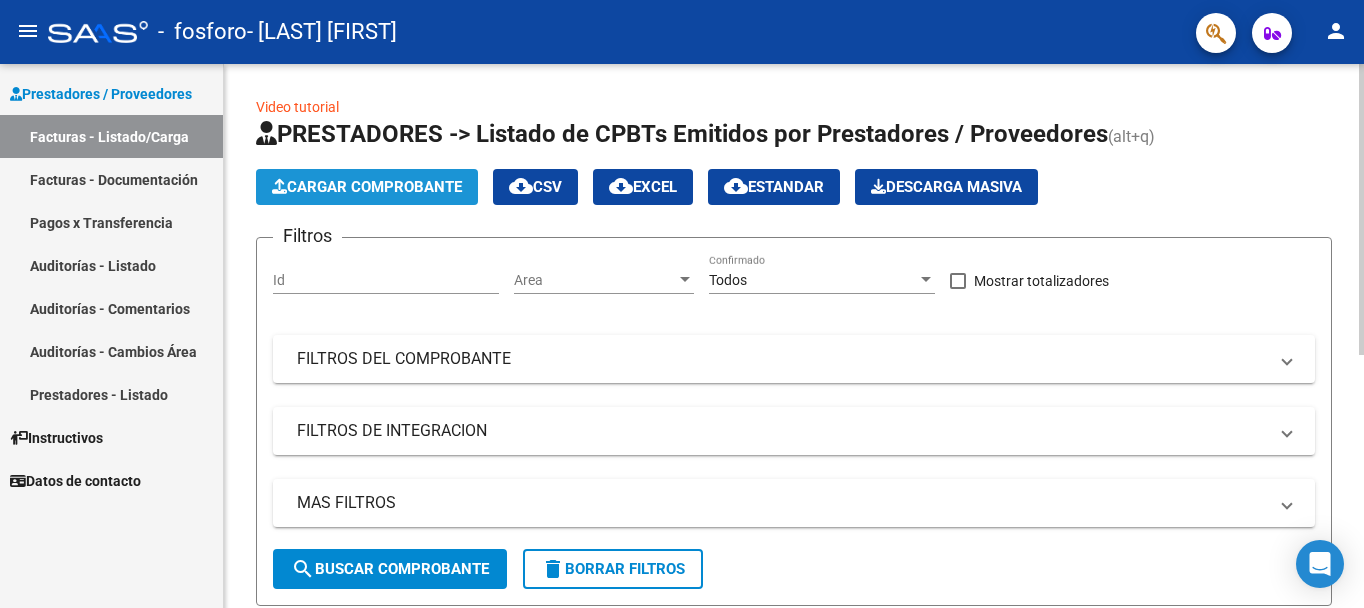 click on "Cargar Comprobante" 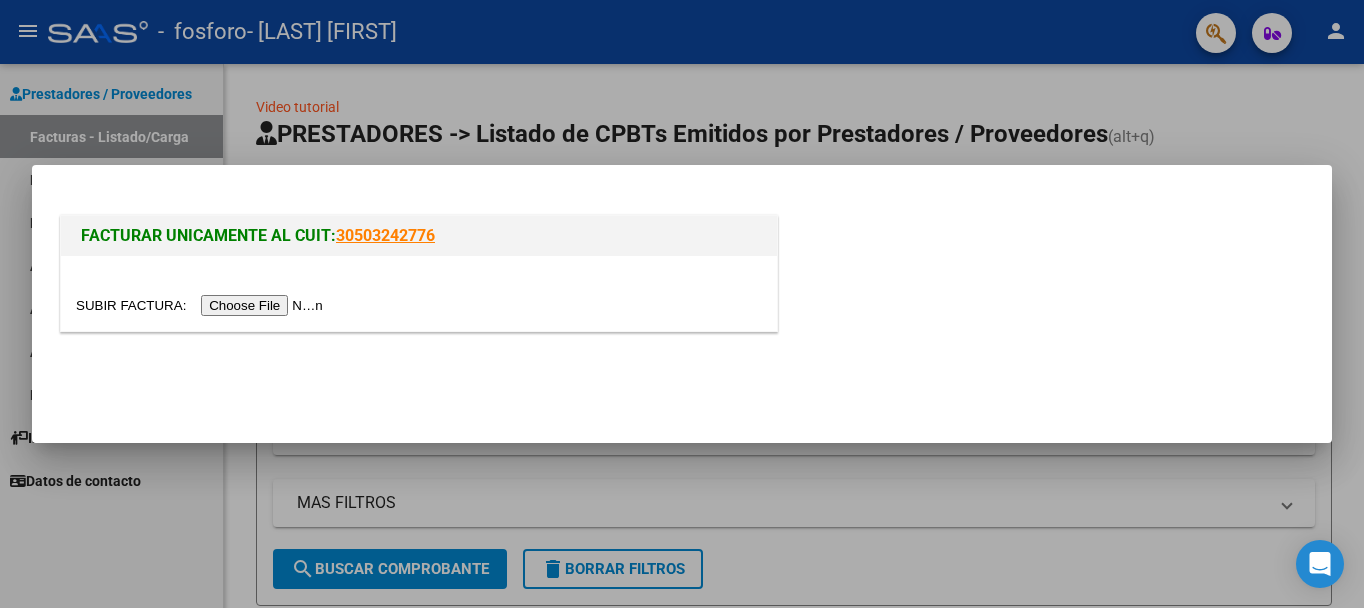 click at bounding box center [419, 305] 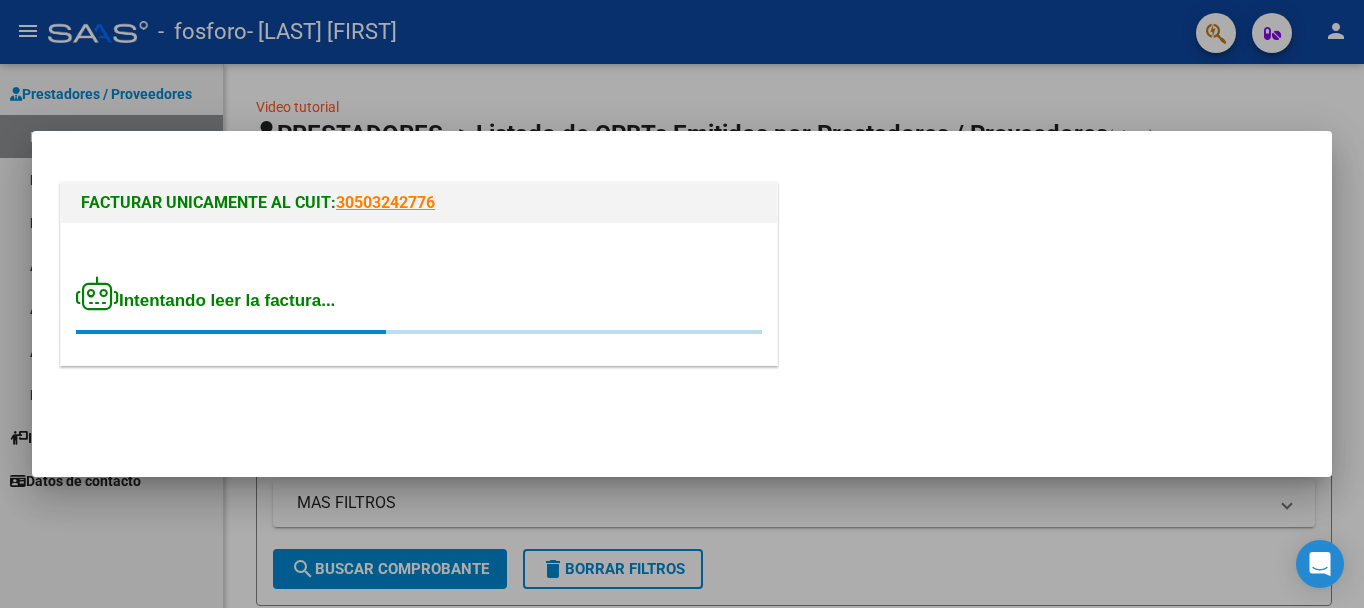 click at bounding box center [682, 304] 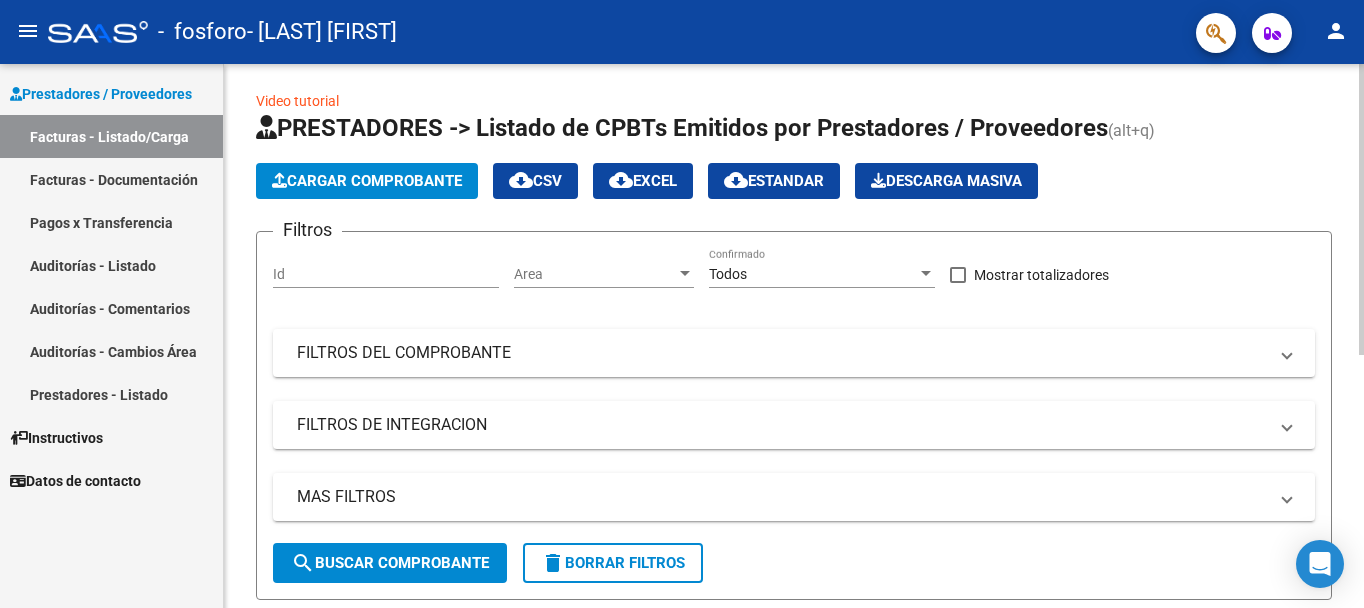 scroll, scrollTop: 0, scrollLeft: 0, axis: both 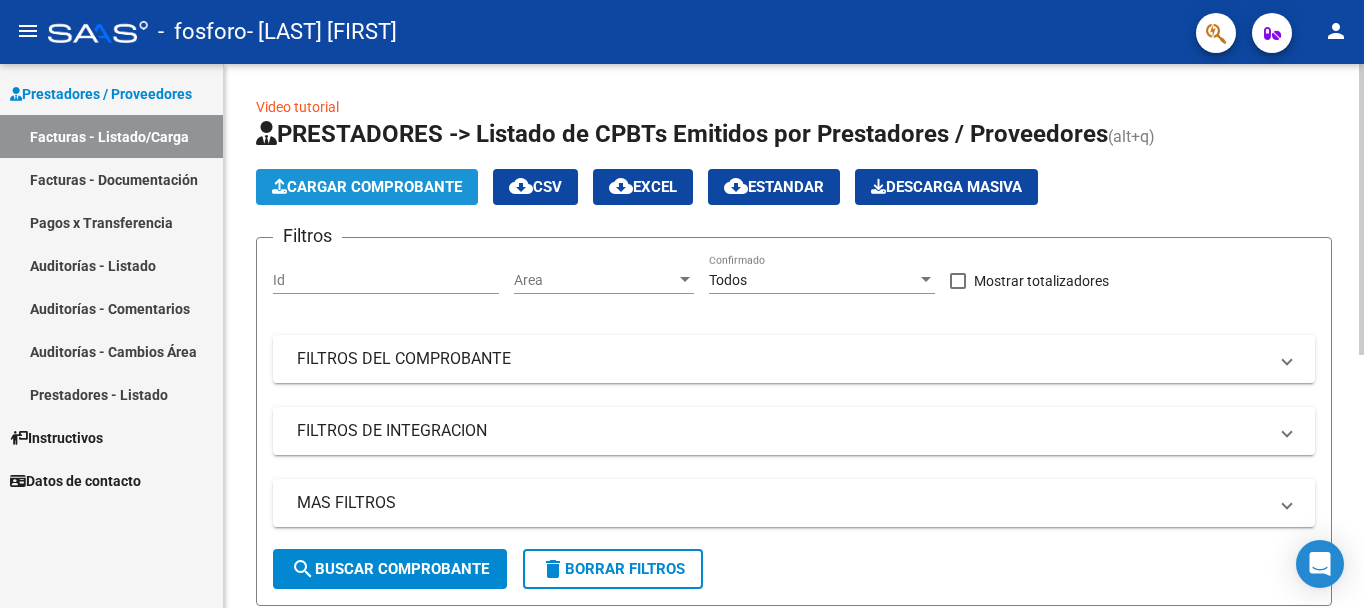 click on "Cargar Comprobante" 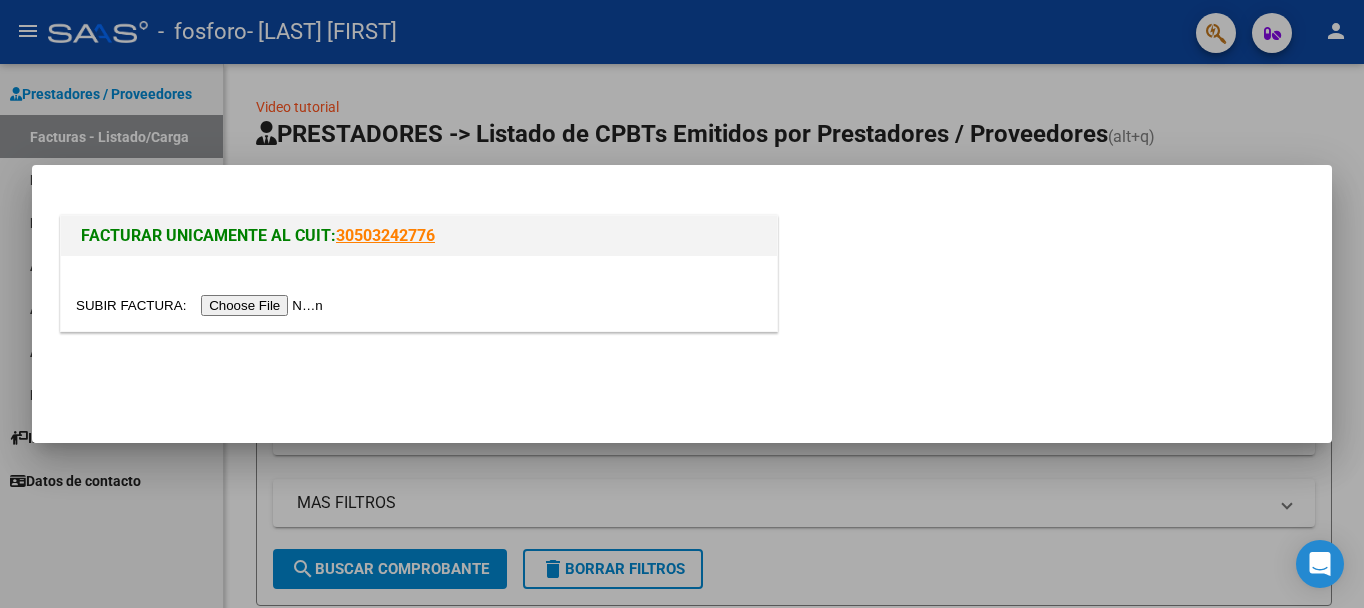 click at bounding box center [202, 305] 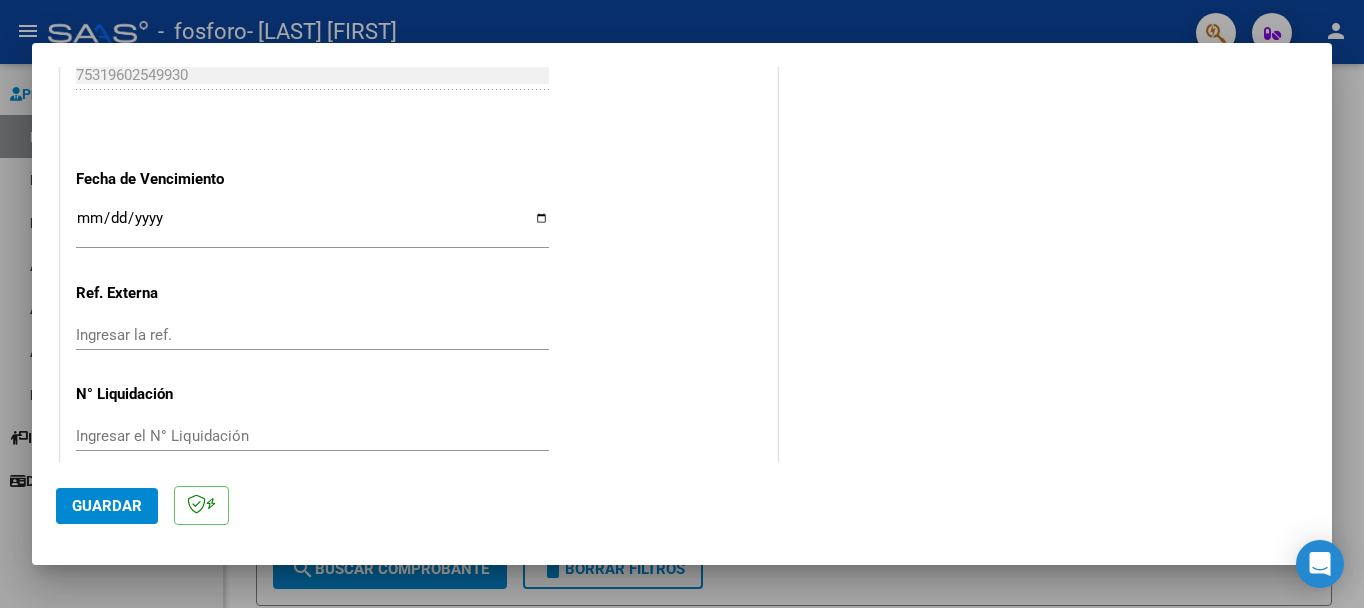 scroll, scrollTop: 1328, scrollLeft: 0, axis: vertical 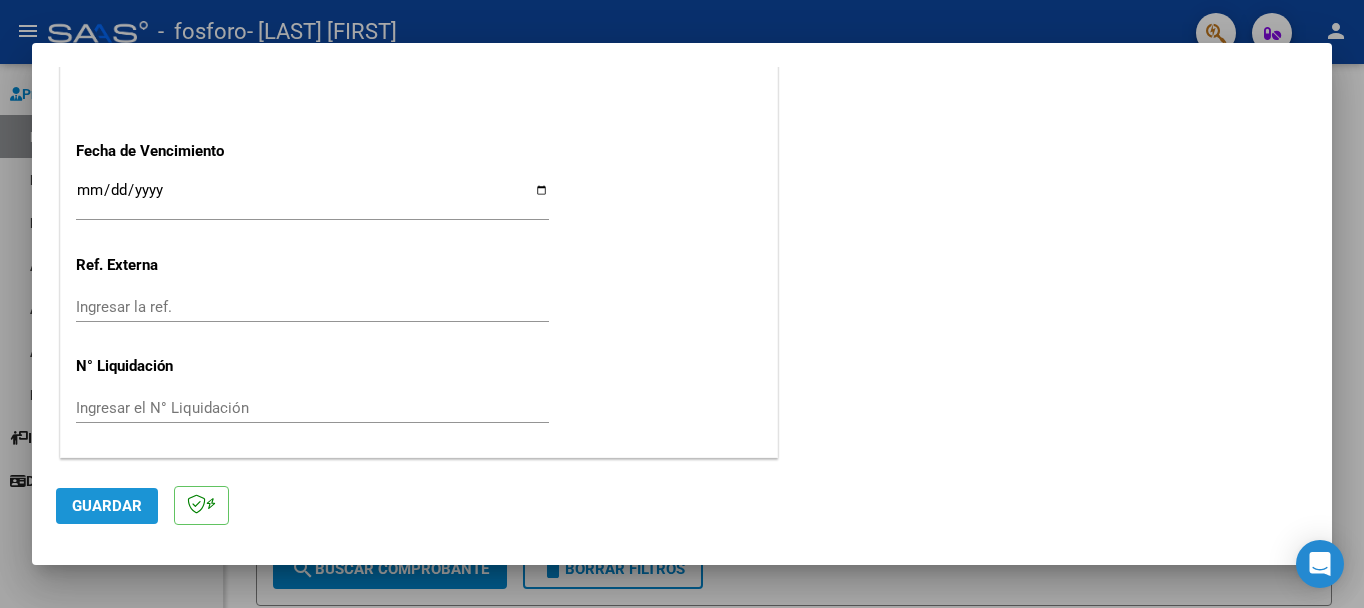 click on "Guardar" 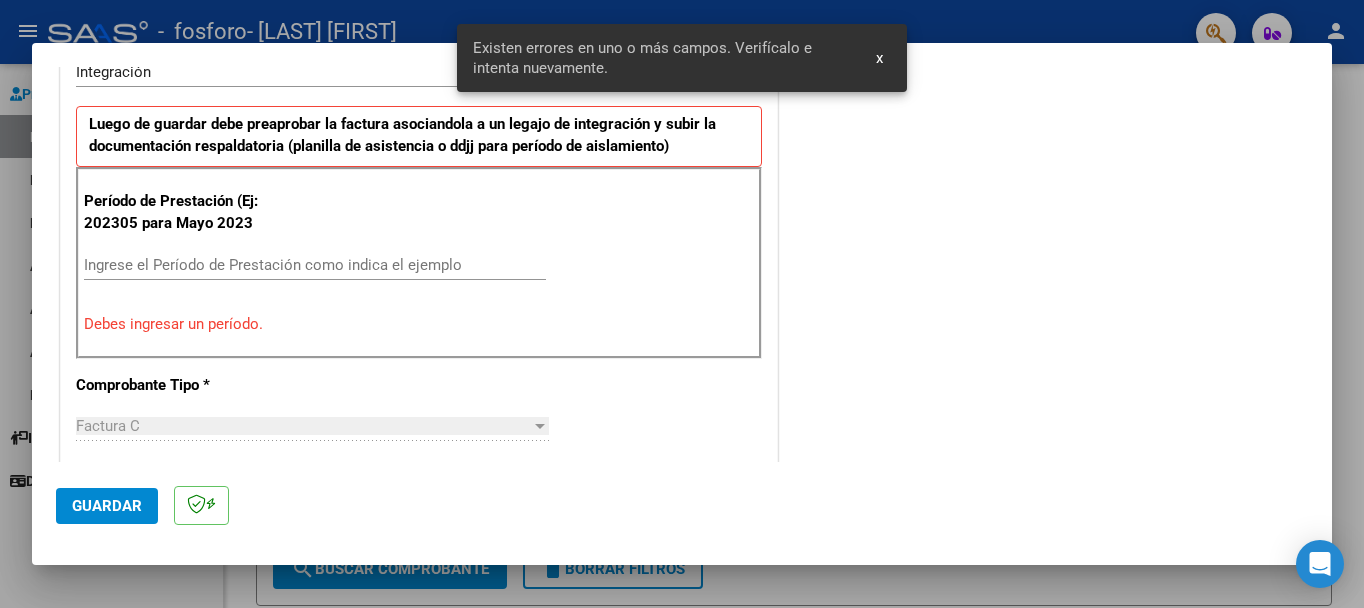 scroll, scrollTop: 461, scrollLeft: 0, axis: vertical 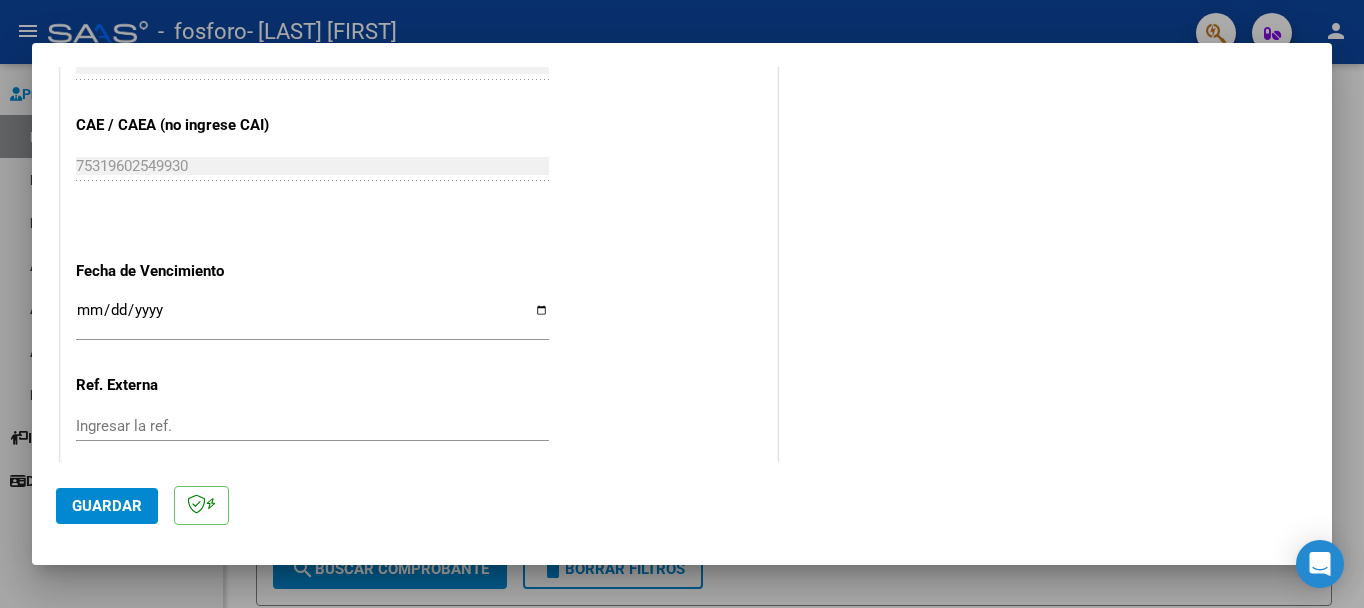 click on "Ingresar la fecha" at bounding box center [312, 318] 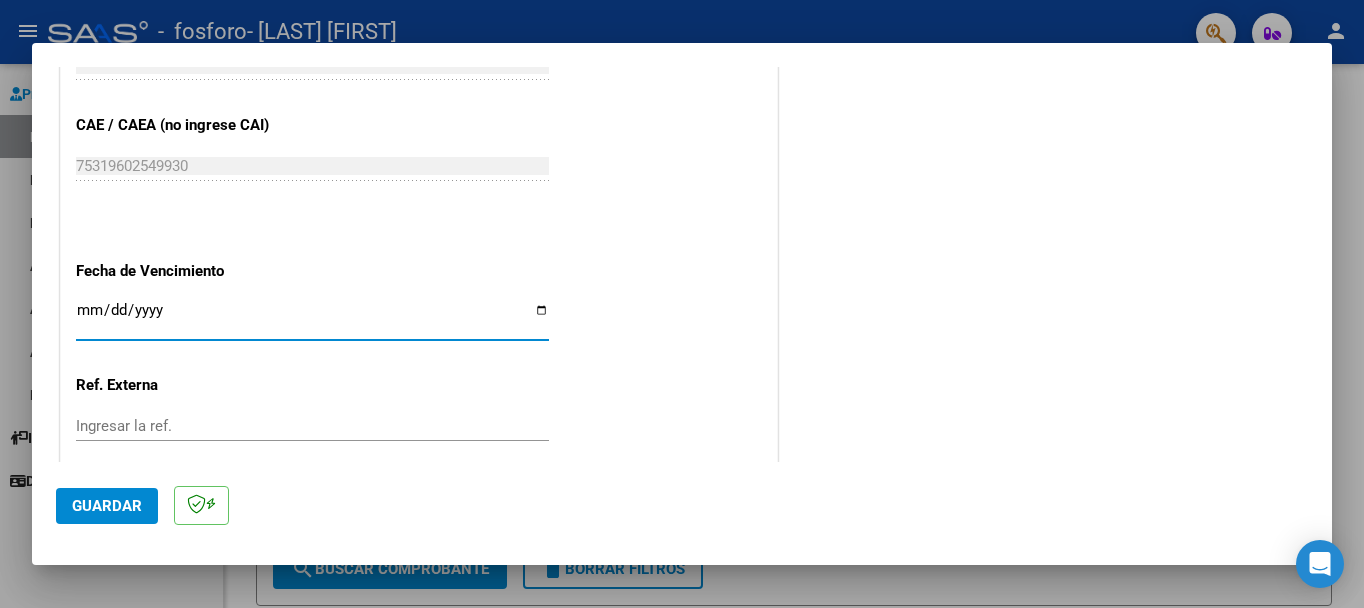 type on "2025-08-11" 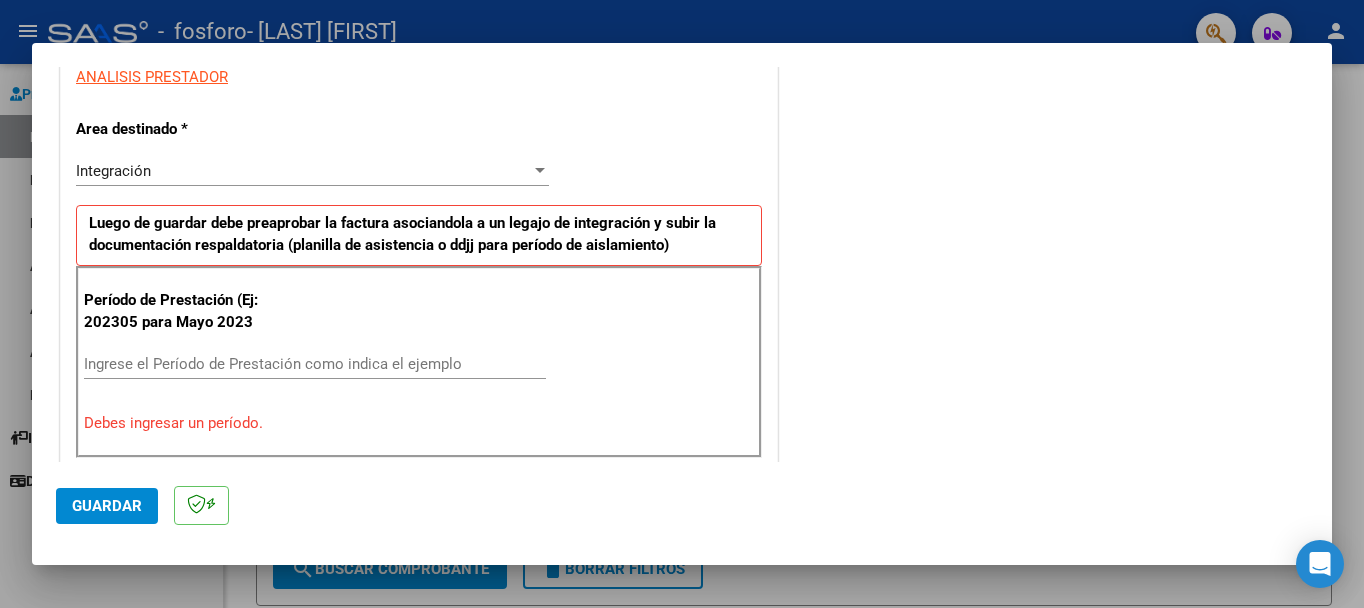 scroll, scrollTop: 386, scrollLeft: 0, axis: vertical 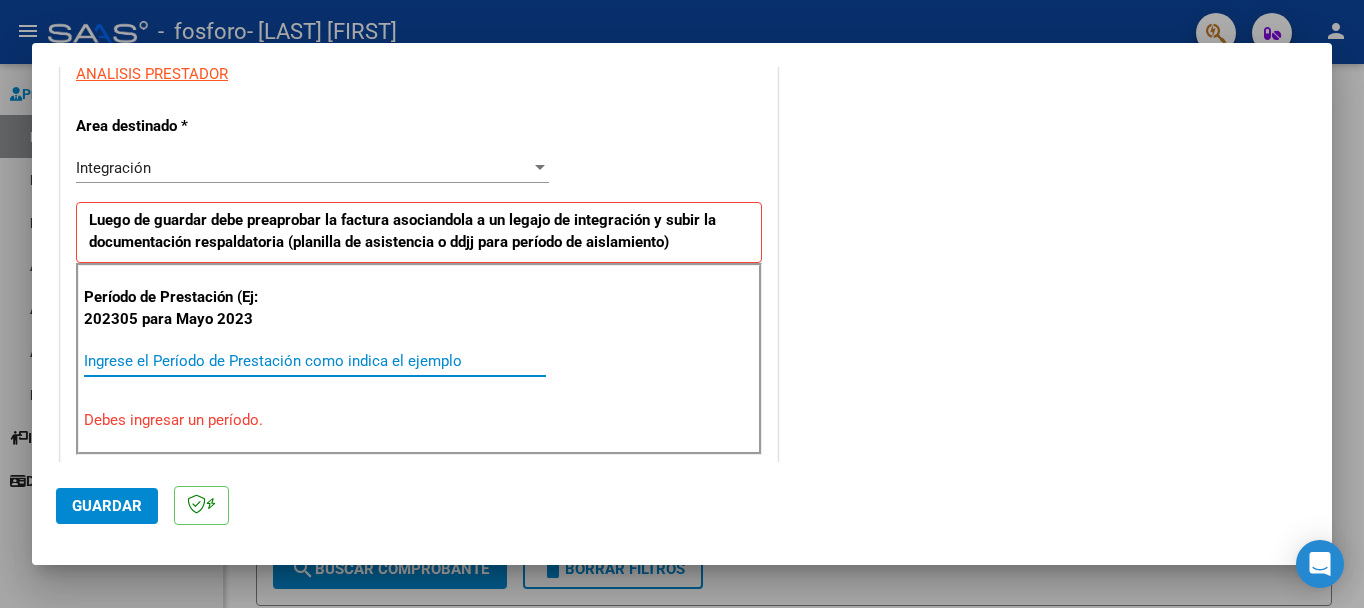 click on "Ingrese el Período de Prestación como indica el ejemplo" at bounding box center [315, 361] 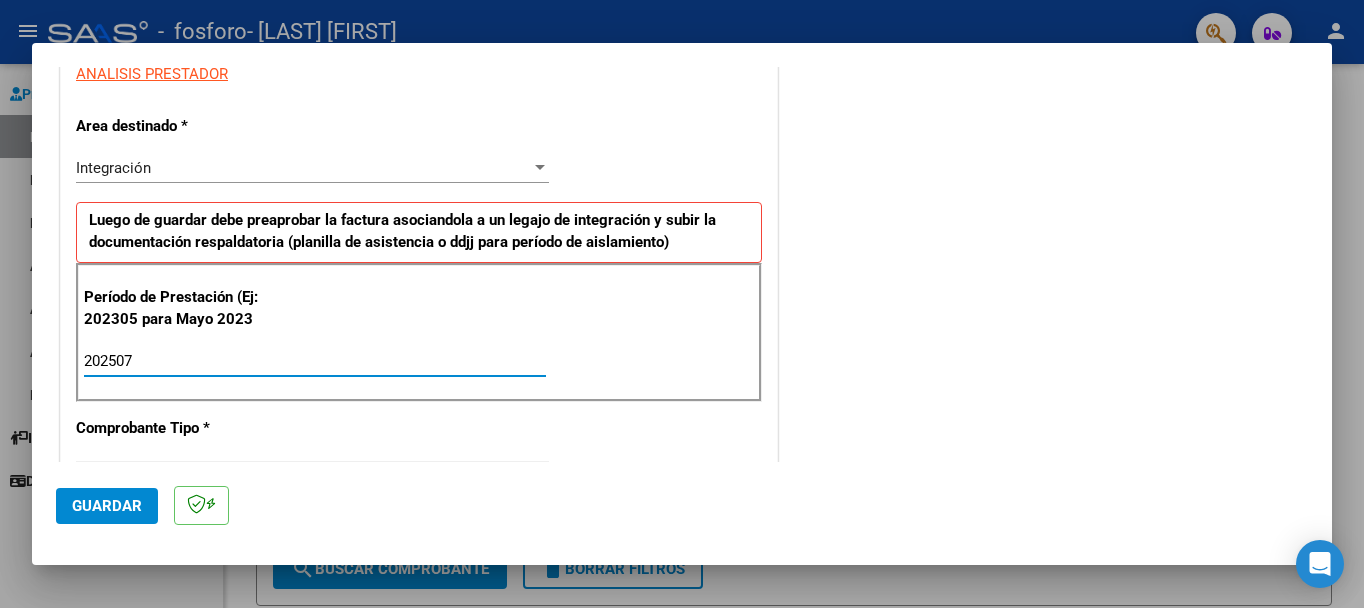 type on "202507" 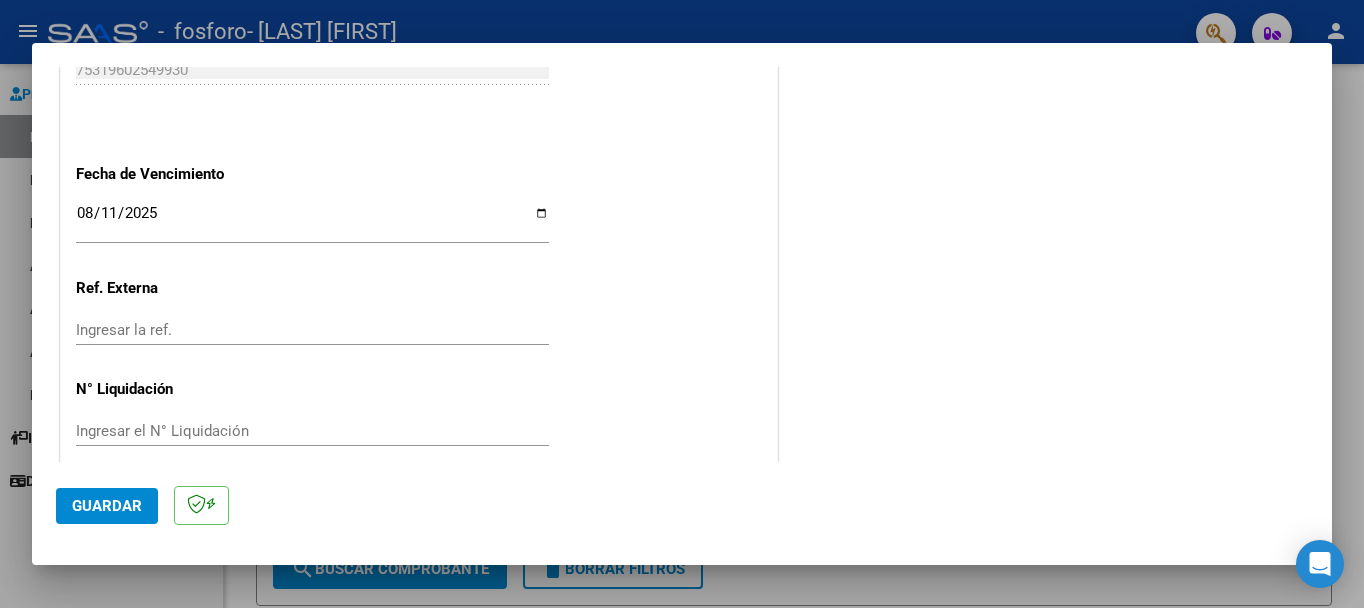 scroll, scrollTop: 1328, scrollLeft: 0, axis: vertical 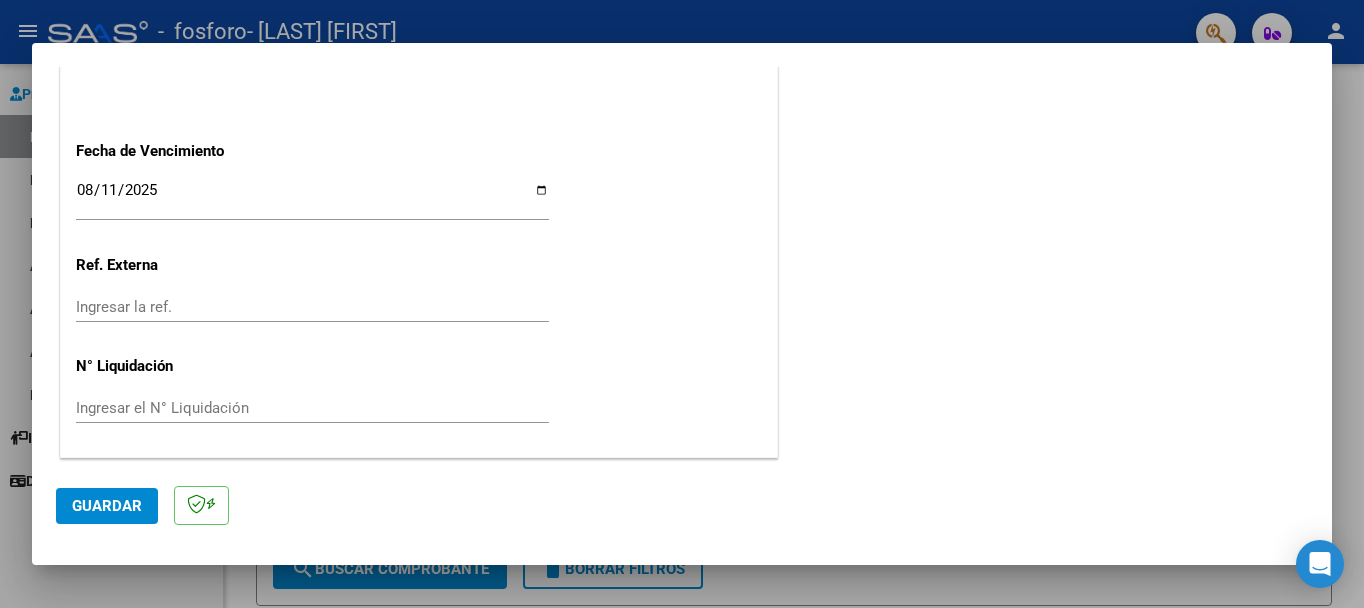 click on "Guardar" 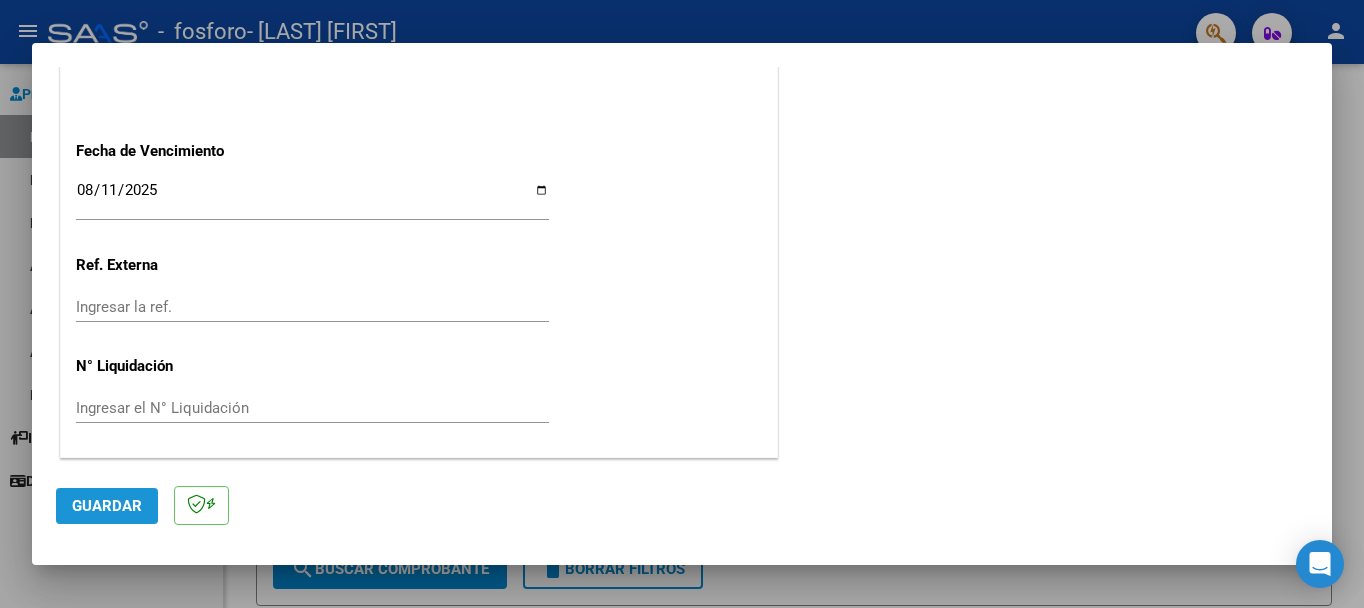 click on "Guardar" 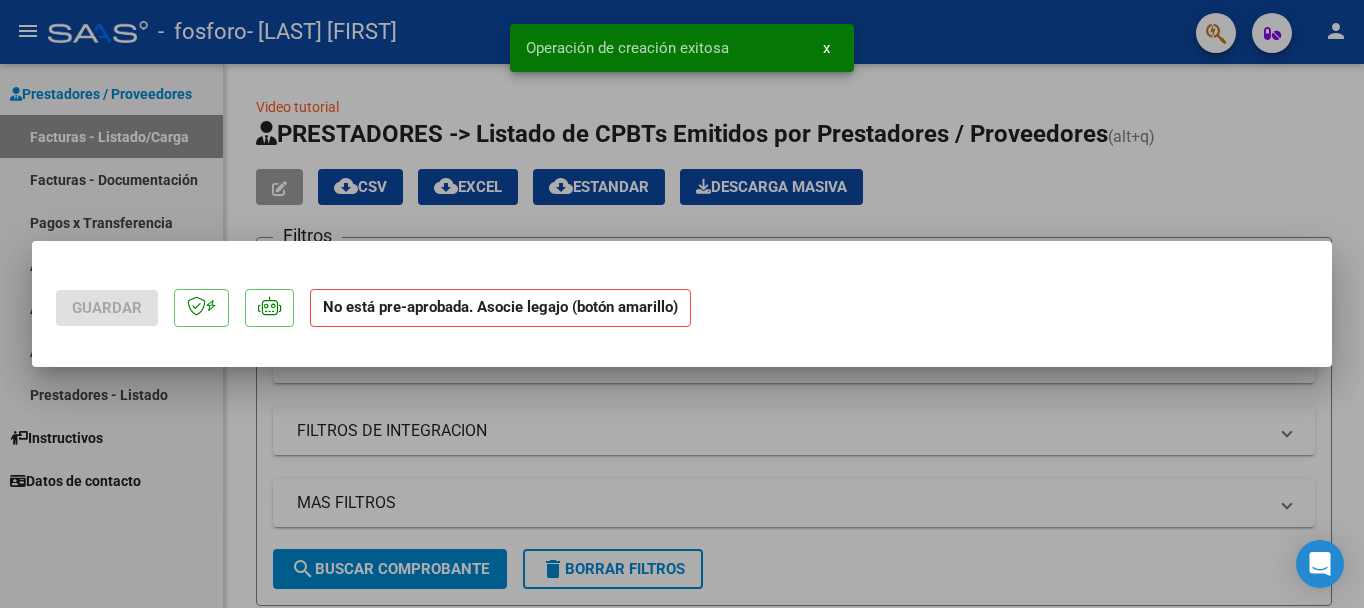 scroll, scrollTop: 0, scrollLeft: 0, axis: both 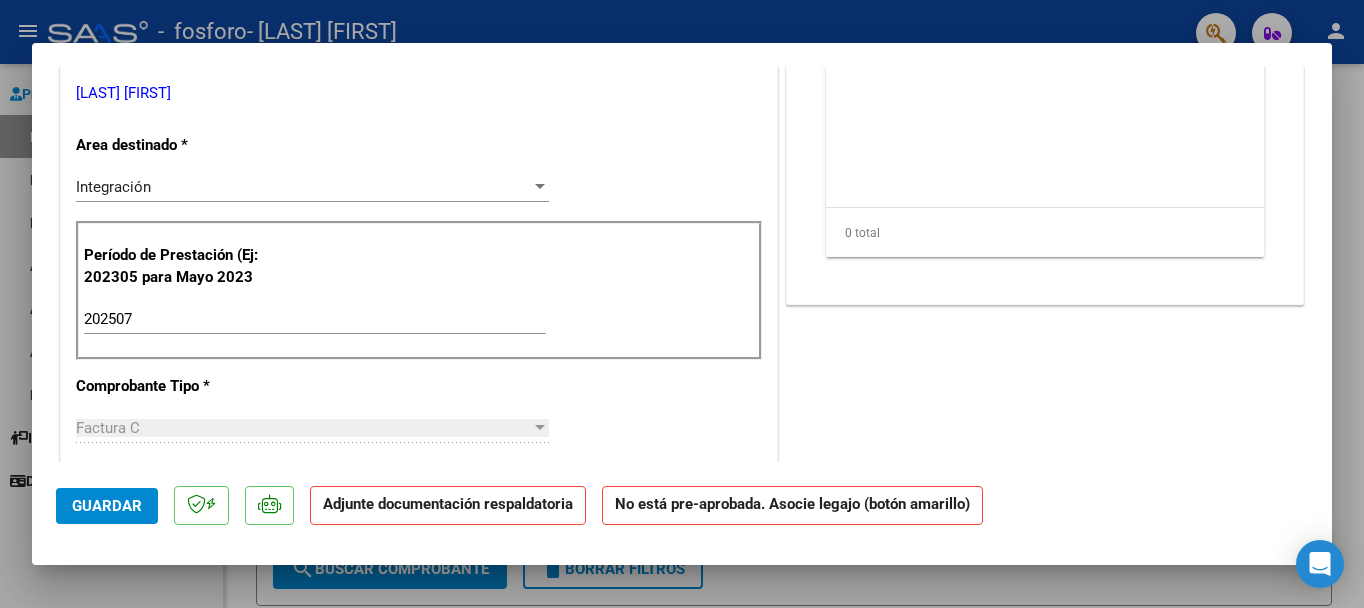click on "Adjunte documentación respaldatoria" 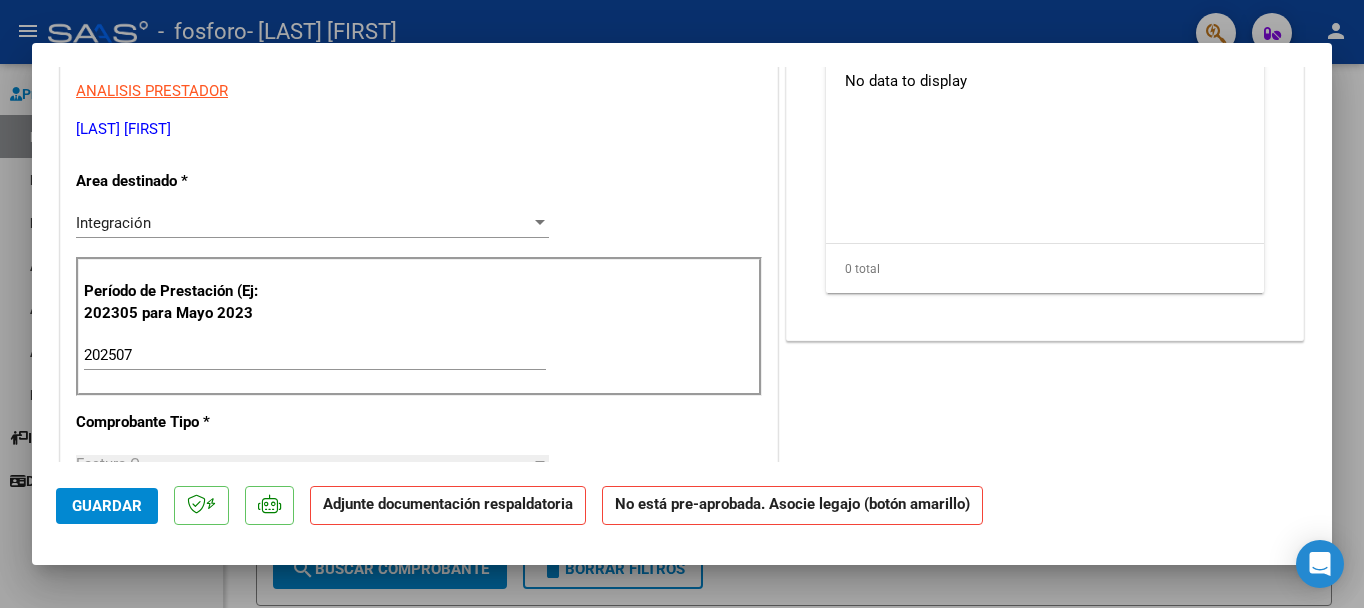 scroll, scrollTop: 406, scrollLeft: 0, axis: vertical 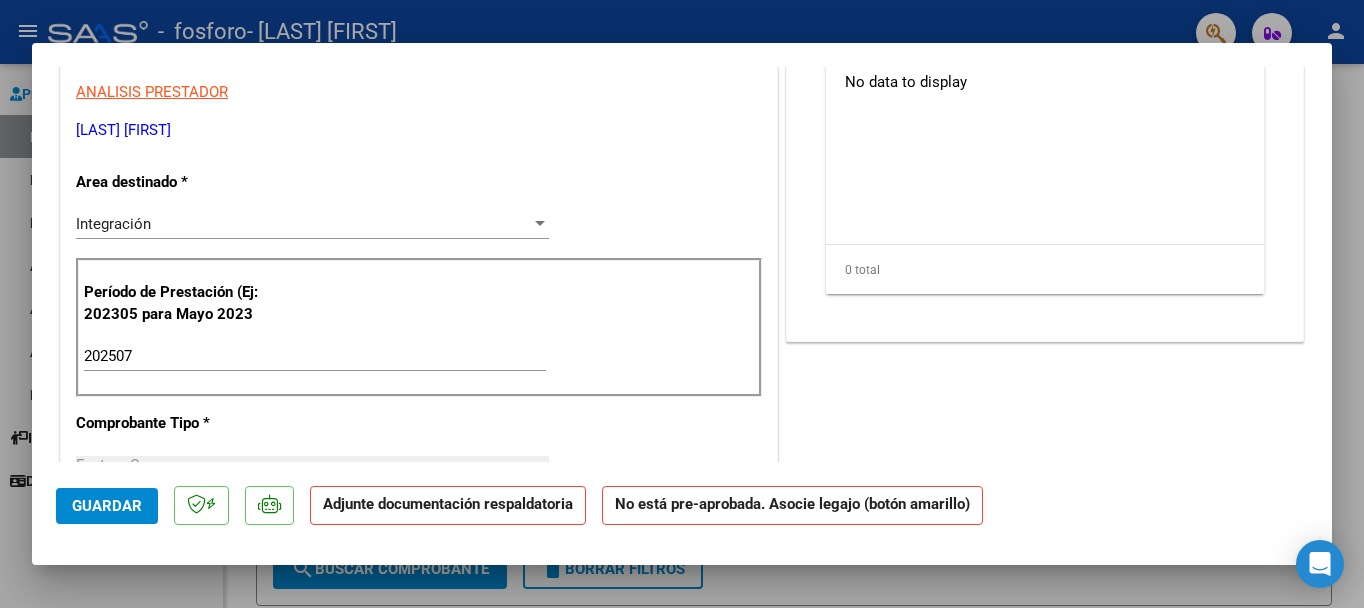 click on "COMENTARIOS Comentarios del Prestador / Gerenciador:  PREAPROBACIÓN PARA INTEGRACION add Asociar Legajo  DOCUMENTACIÓN RESPALDATORIA  Agregar Documento ID Documento Usuario Subido Acción No data to display  0 total   1" at bounding box center (1045, 541) 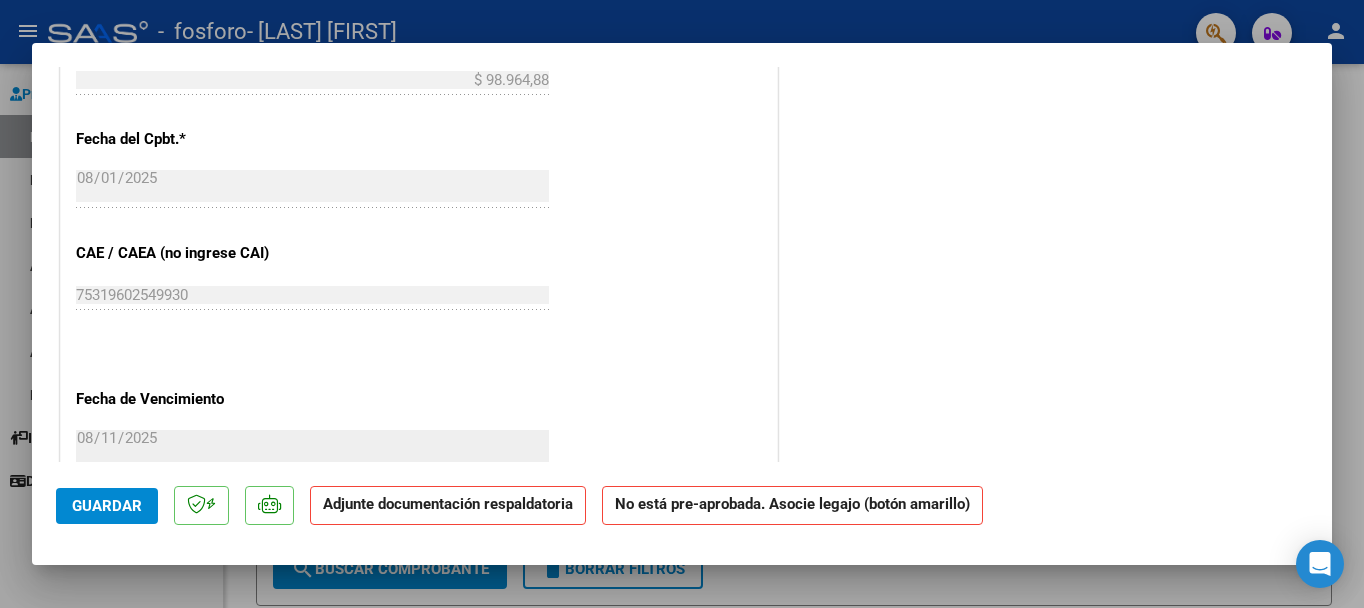 scroll, scrollTop: 1123, scrollLeft: 0, axis: vertical 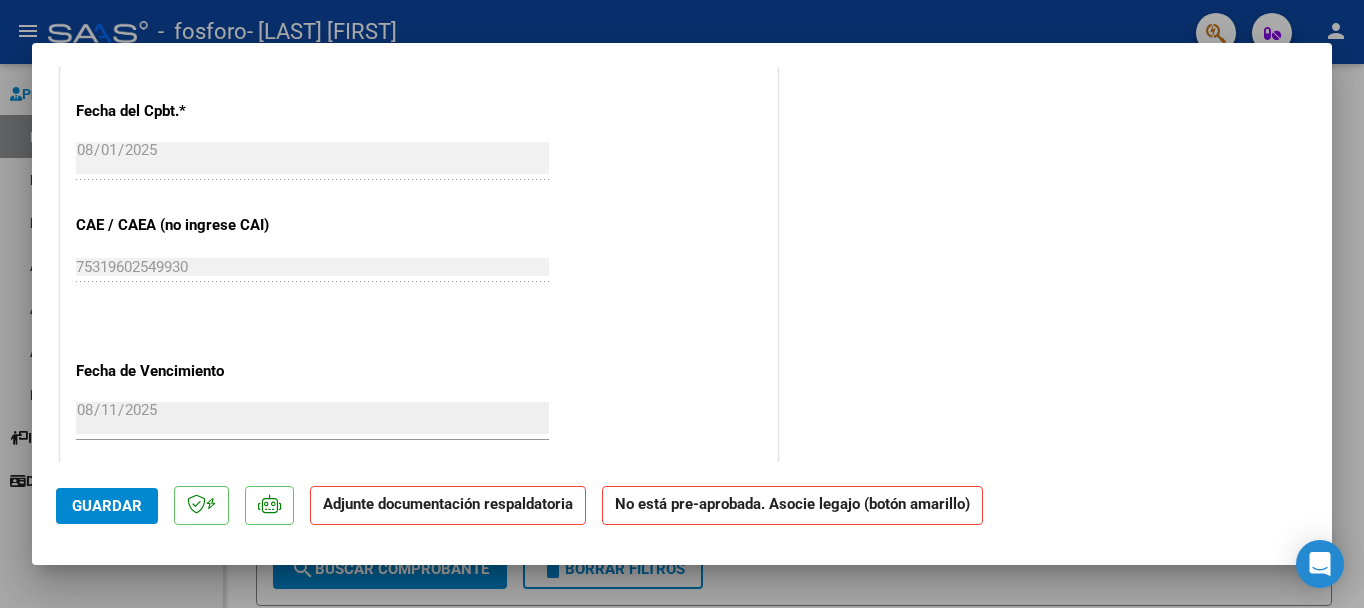 click on "Adjunte documentación respaldatoria" 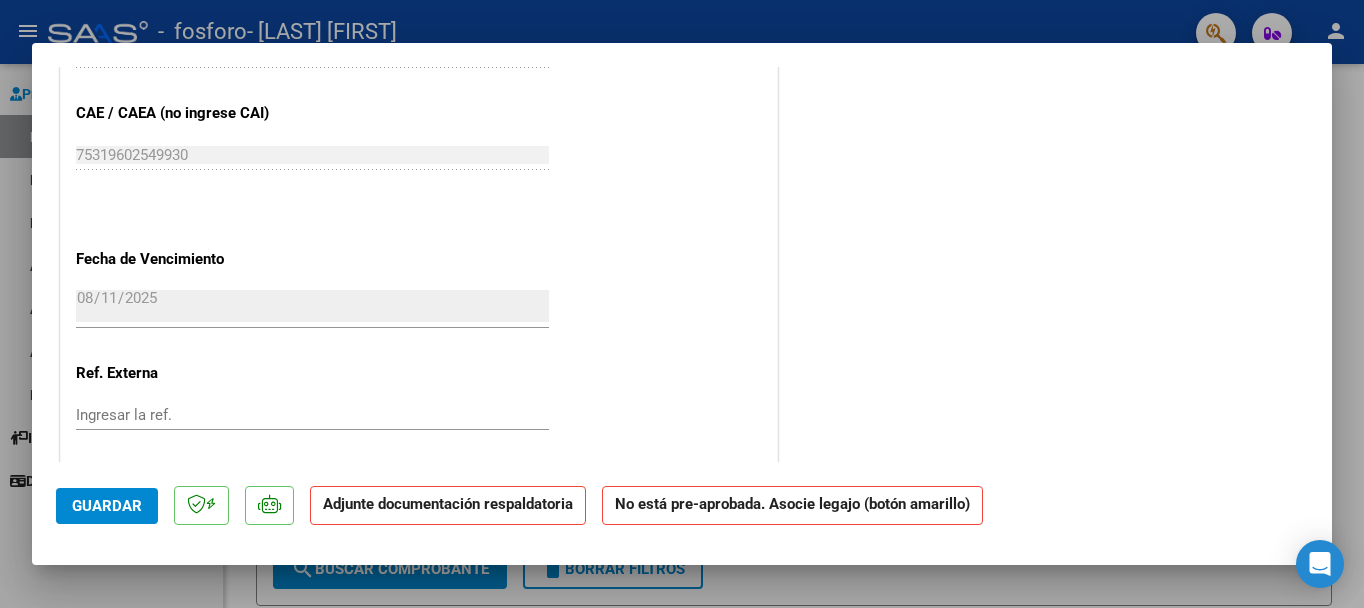 scroll, scrollTop: 1343, scrollLeft: 0, axis: vertical 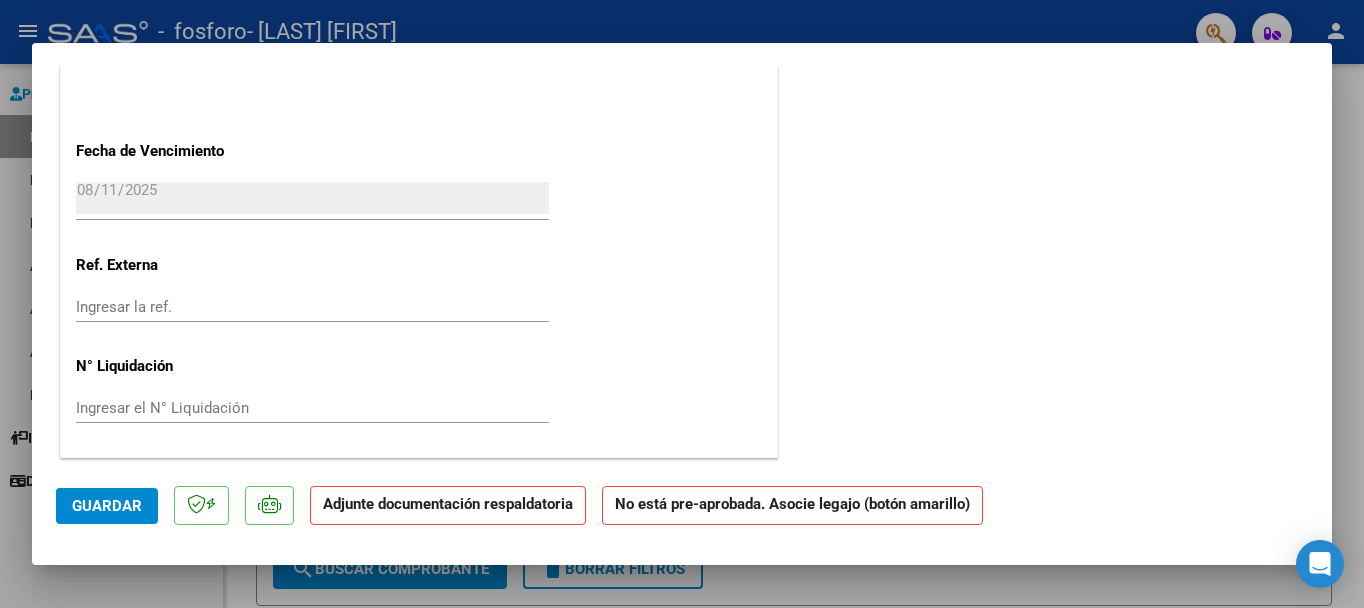 click on "Guardar Adjunte documentación respaldatoria No está pre-aprobada. Asocie legajo (botón amarillo)" 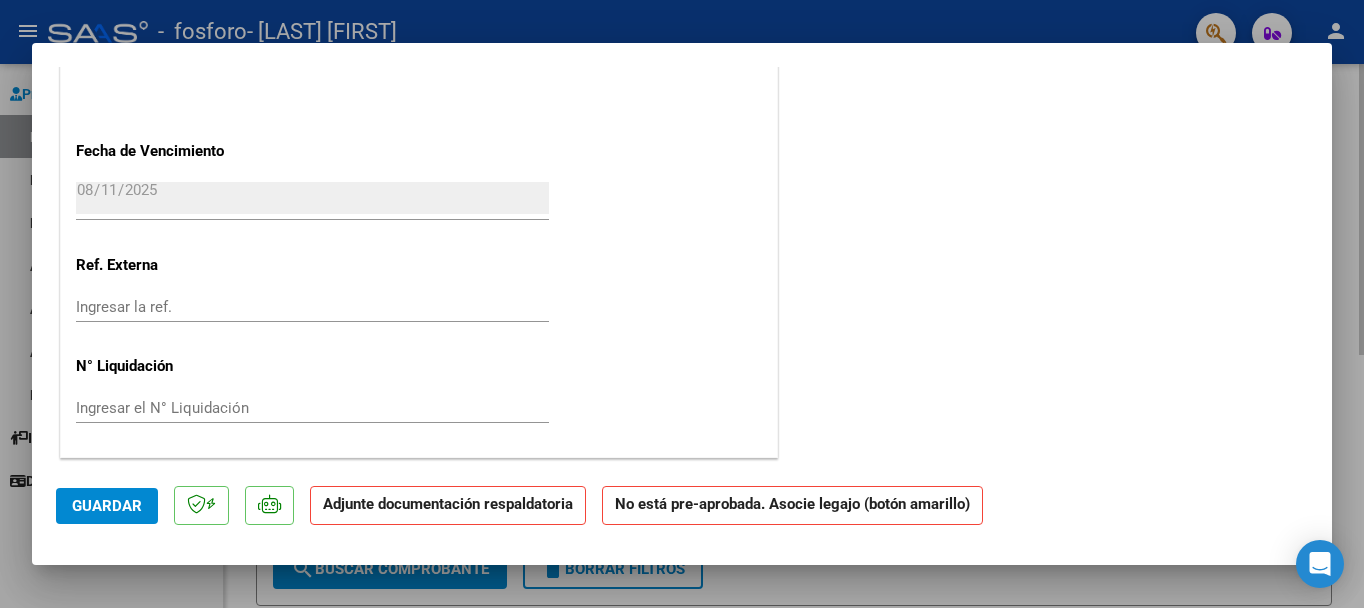 type 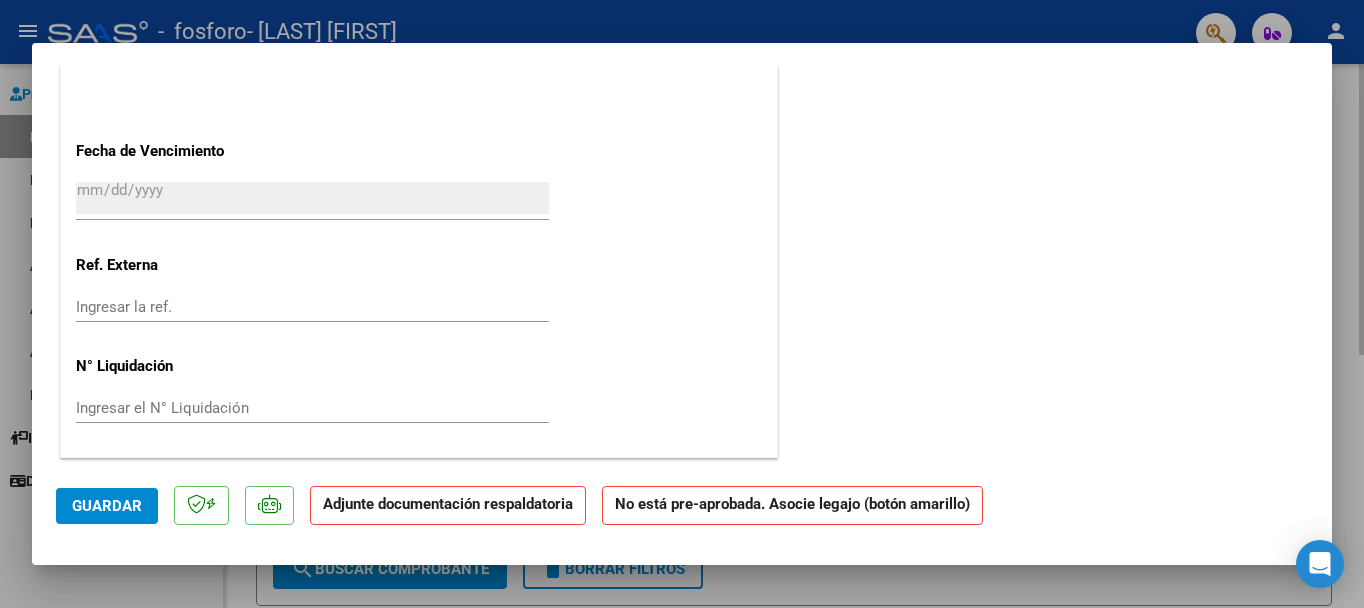 scroll, scrollTop: 1282, scrollLeft: 0, axis: vertical 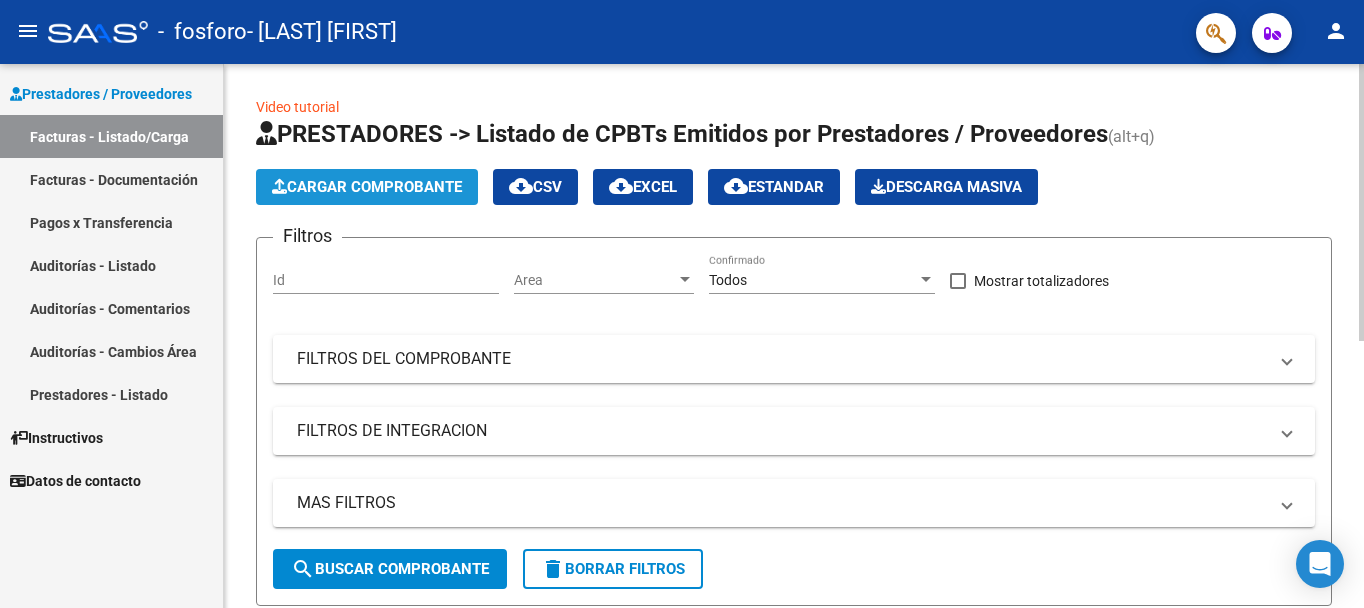 click on "Cargar Comprobante" 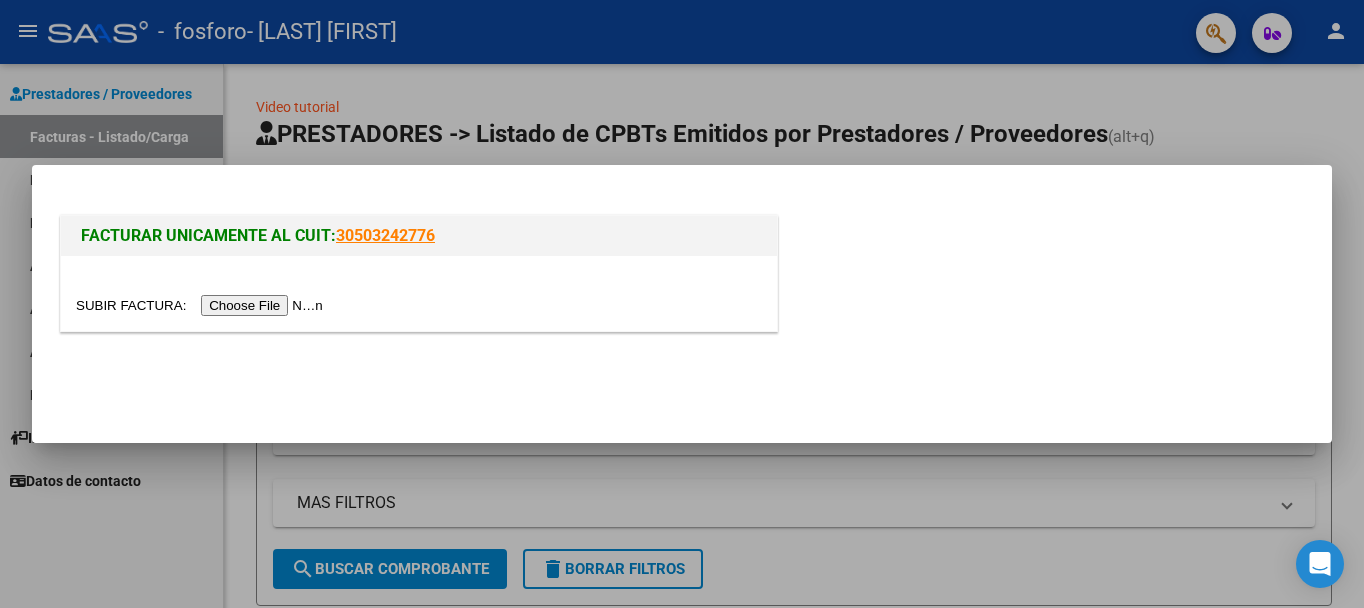 click at bounding box center [202, 305] 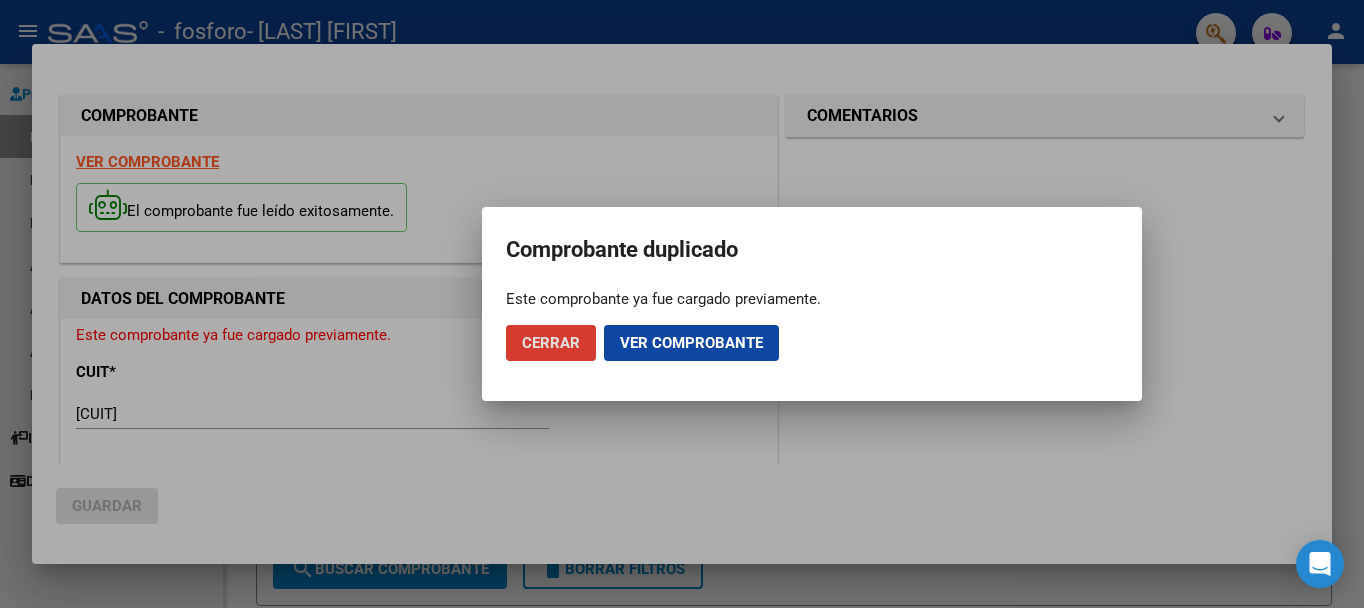 click on "Ver comprobante" 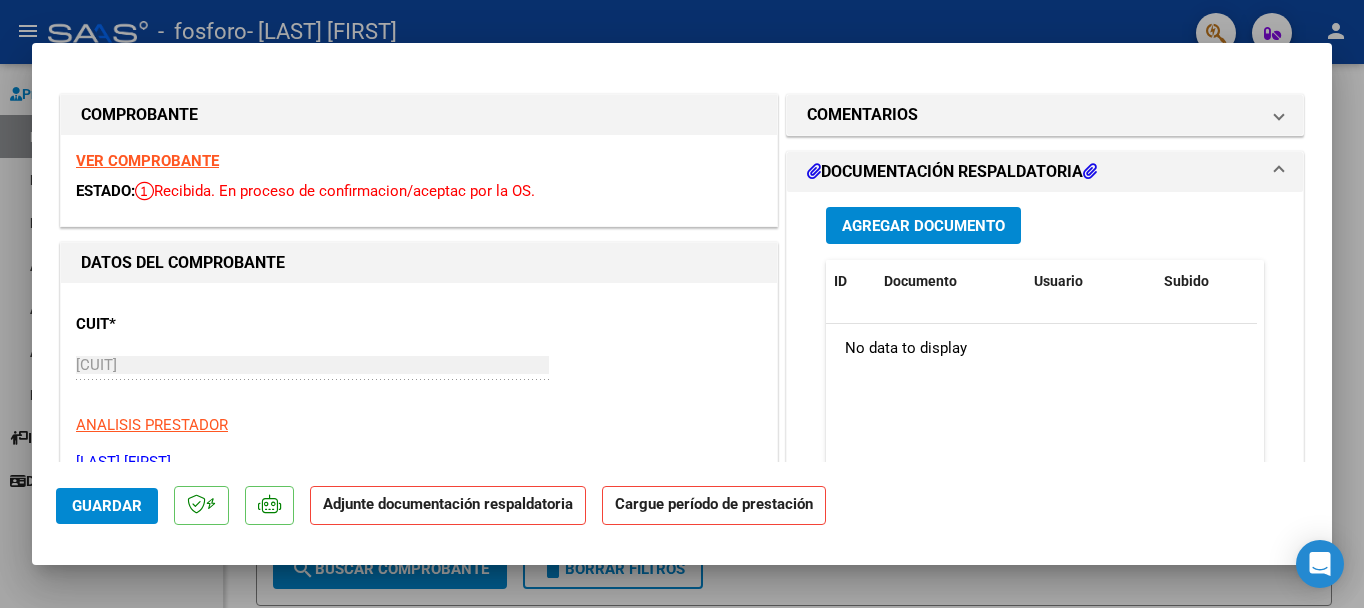 click on "Adjunte documentación respaldatoria" 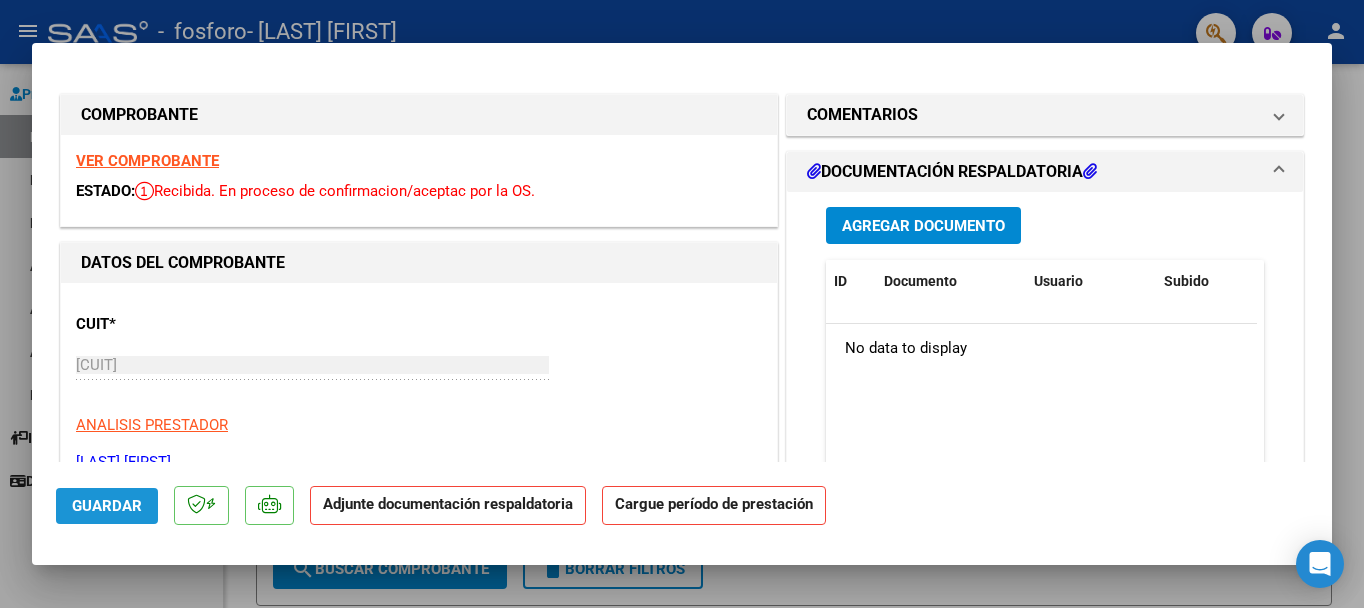 click on "Guardar" 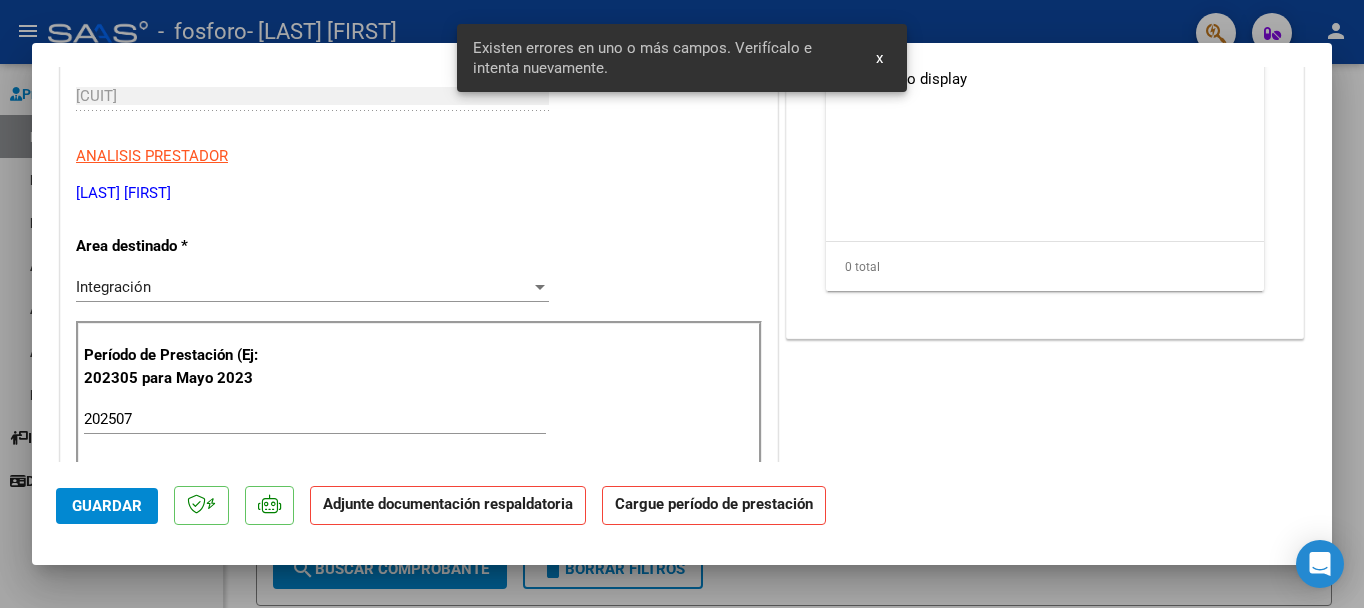 scroll, scrollTop: 403, scrollLeft: 0, axis: vertical 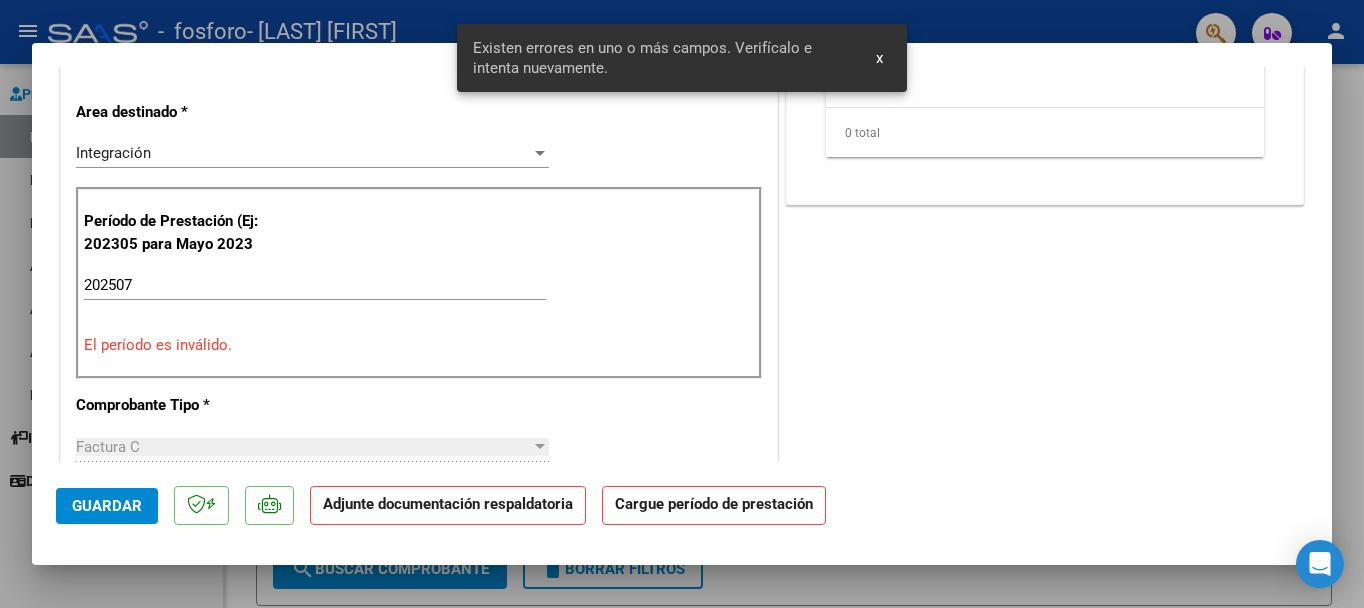 click on "Adjunte documentación respaldatoria" 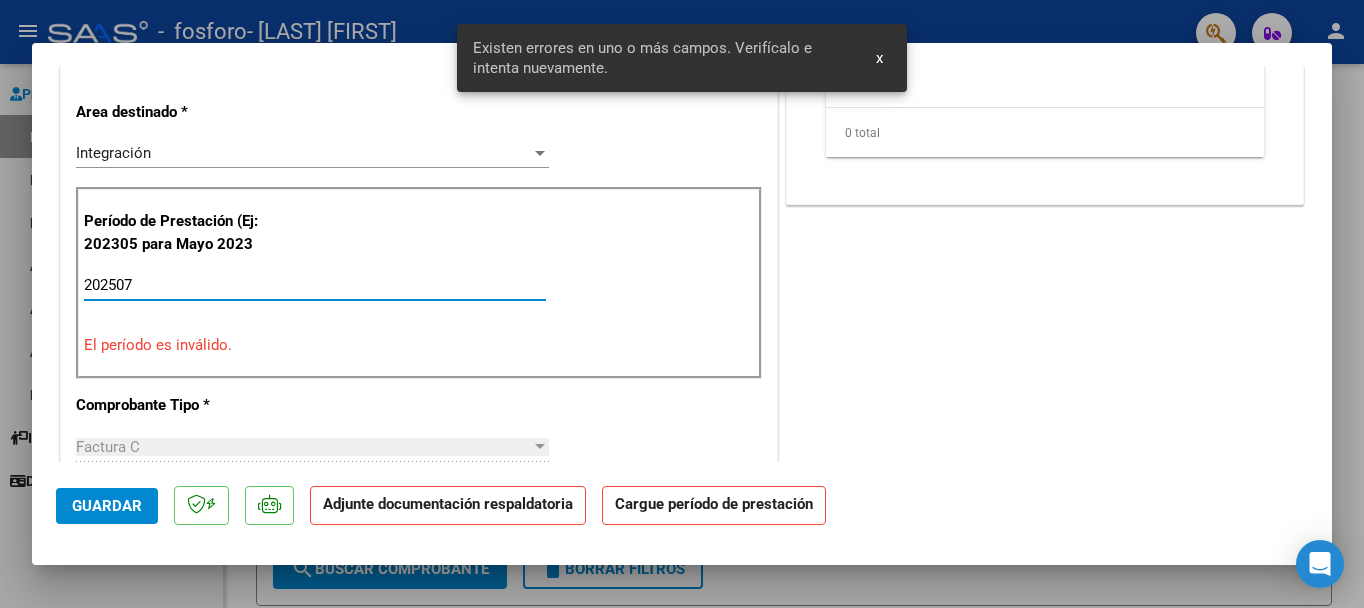 click on "202507" at bounding box center (315, 285) 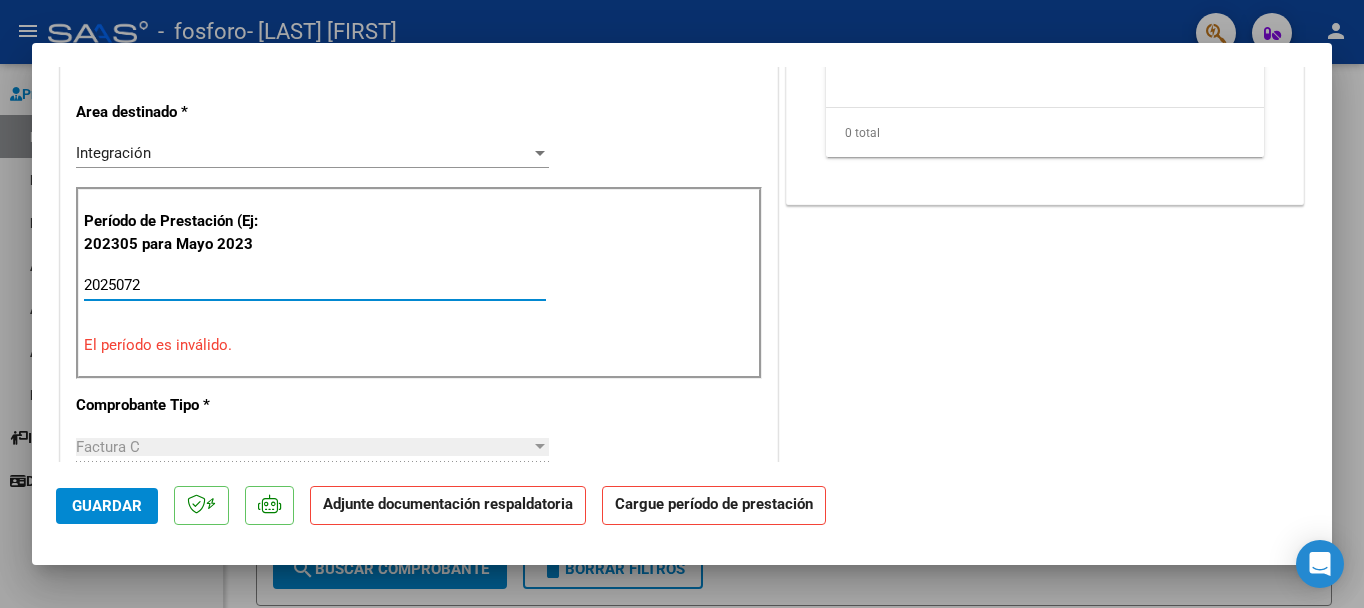 type on "202507" 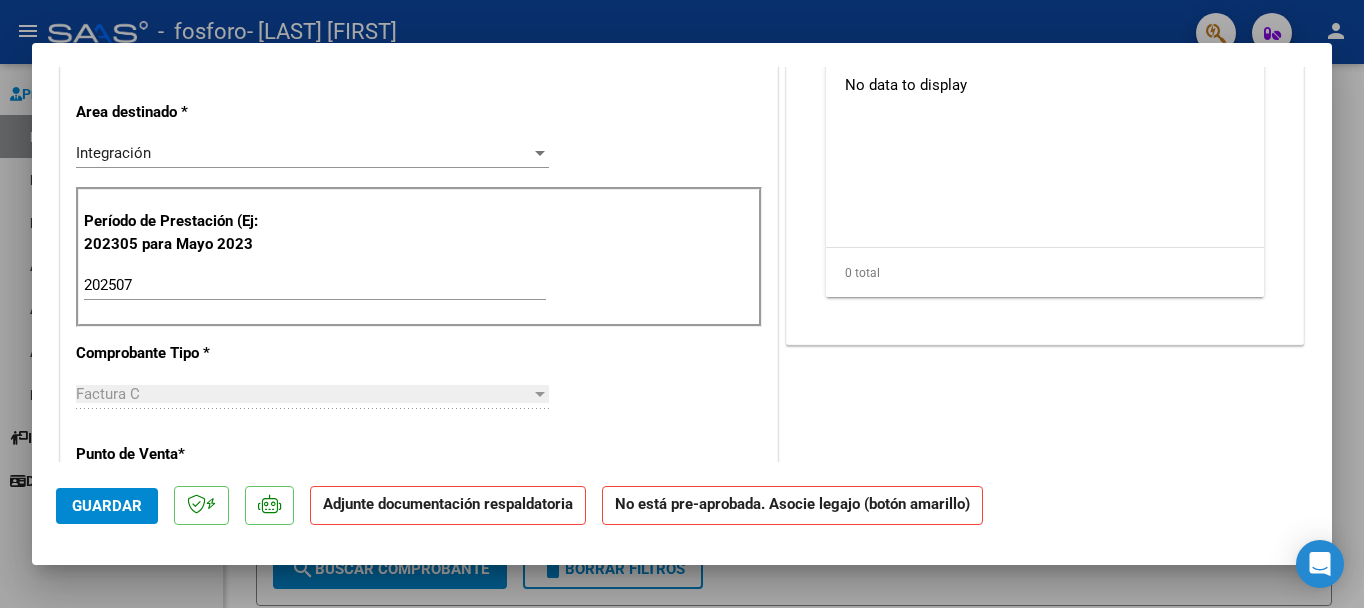 click on "Adjunte documentación respaldatoria" 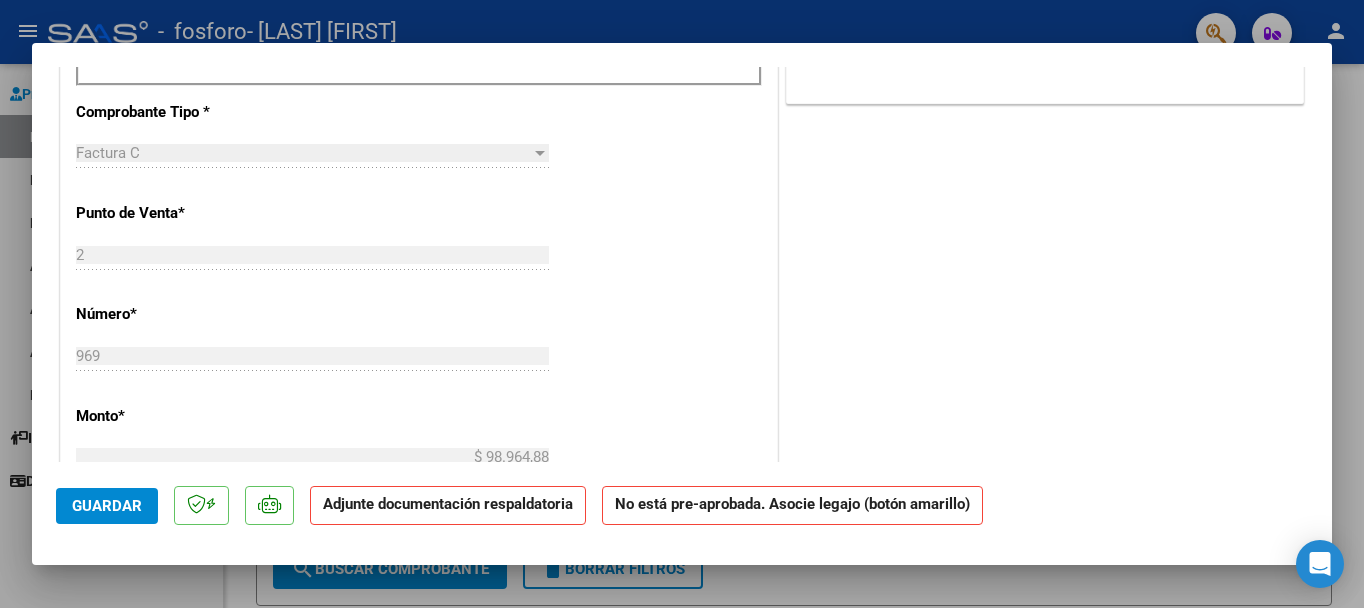 scroll, scrollTop: 648, scrollLeft: 0, axis: vertical 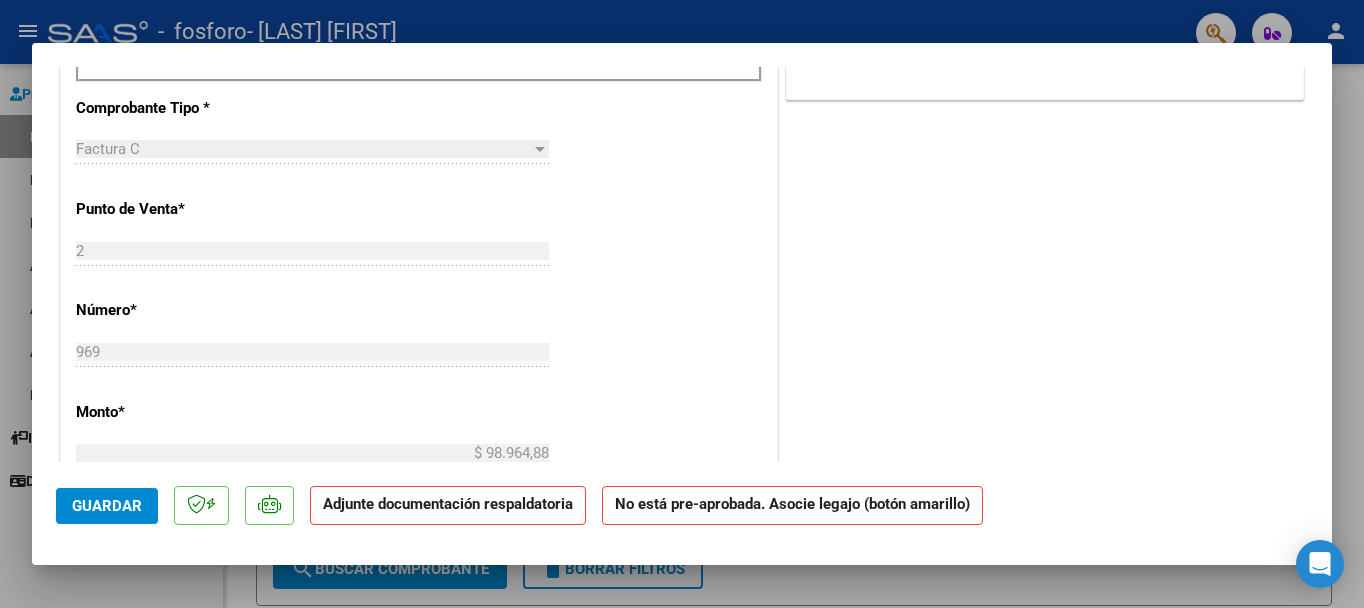 click on "Adjunte documentación respaldatoria" 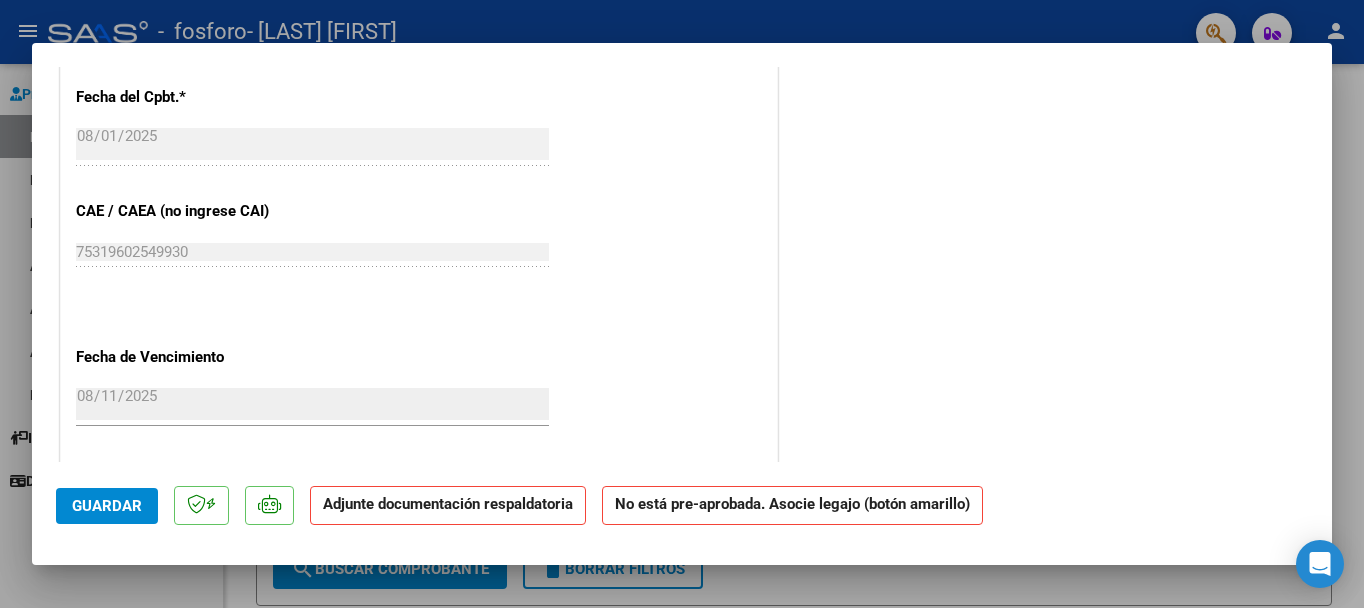 scroll, scrollTop: 1269, scrollLeft: 0, axis: vertical 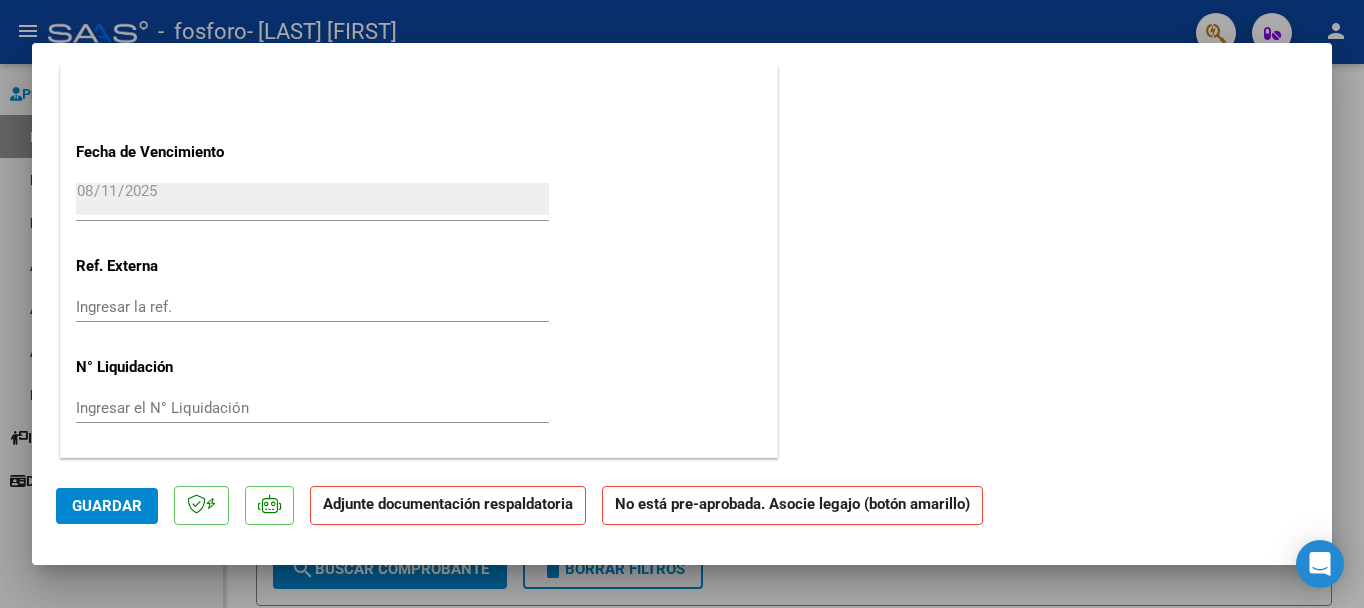 click on "Adjunte documentación respaldatoria" 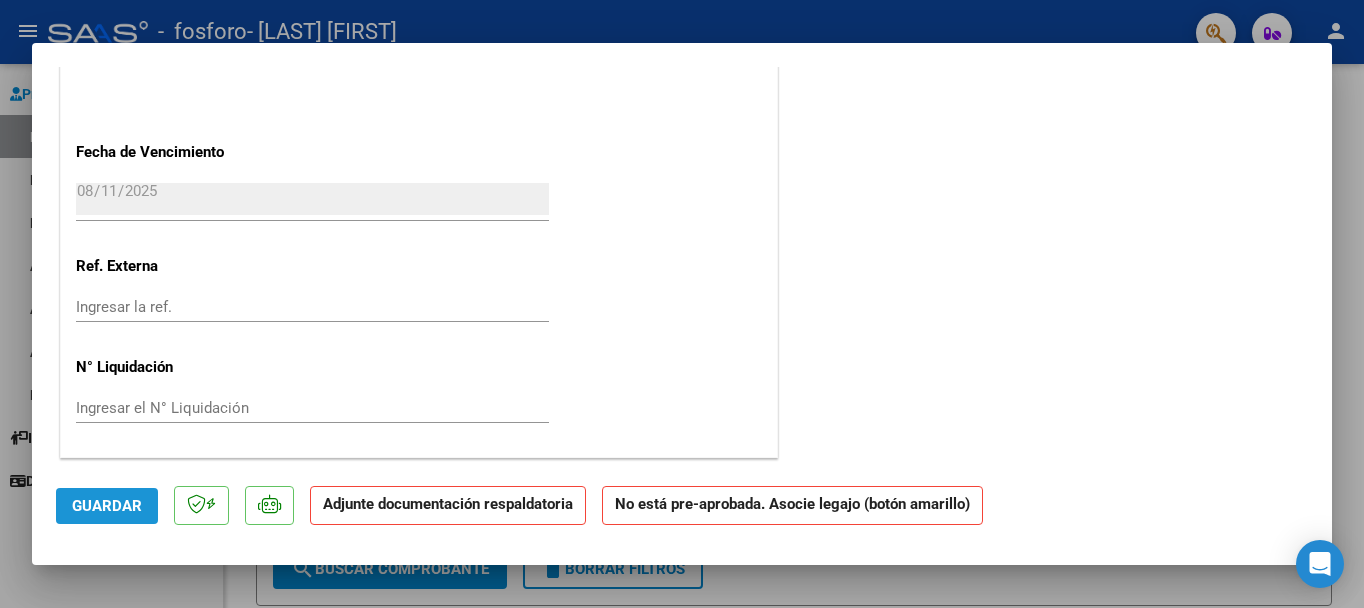 click on "Guardar" 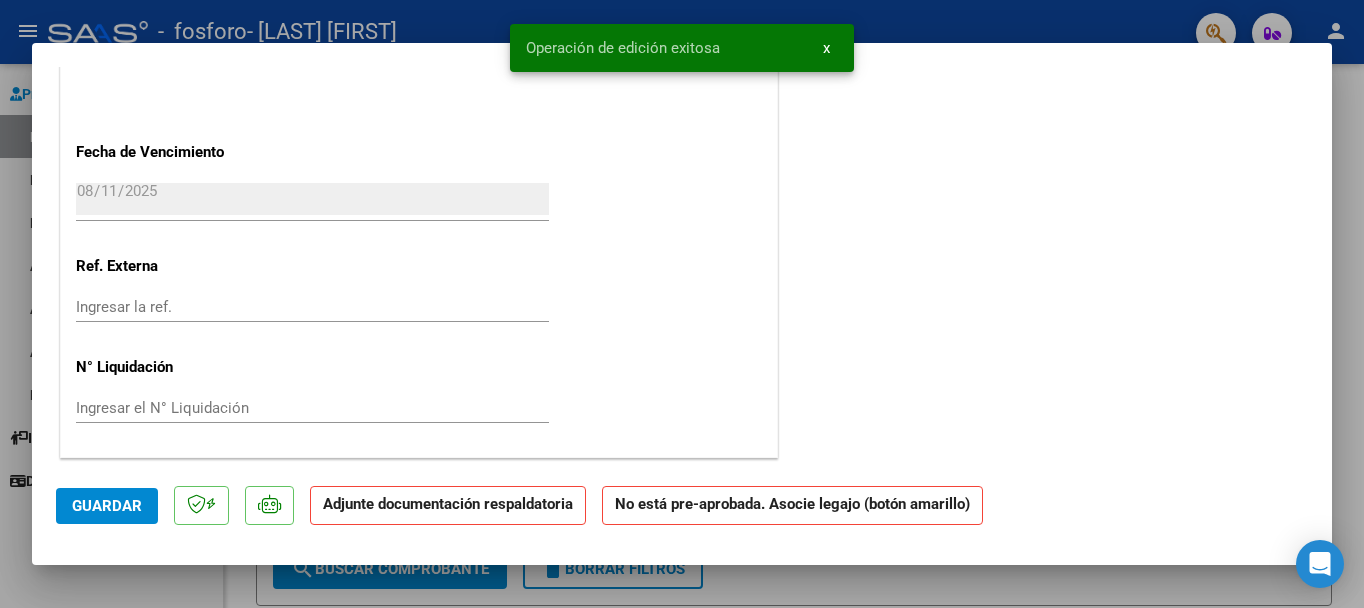 click on "Adjunte documentación respaldatoria" 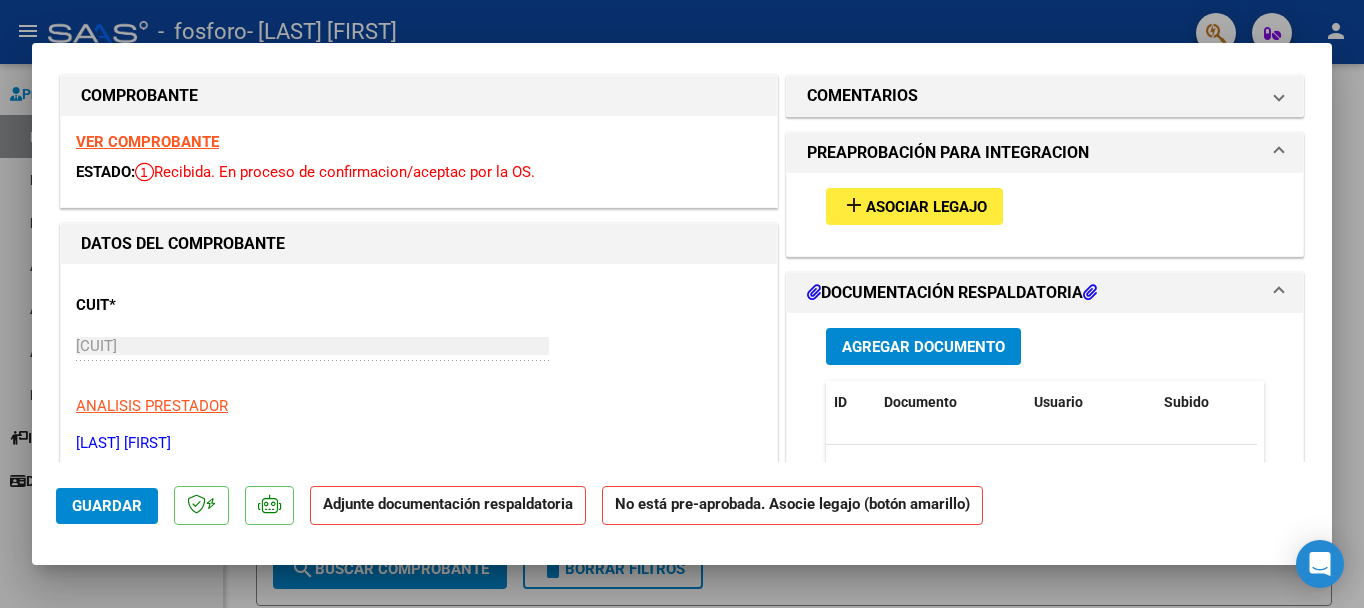scroll, scrollTop: 0, scrollLeft: 0, axis: both 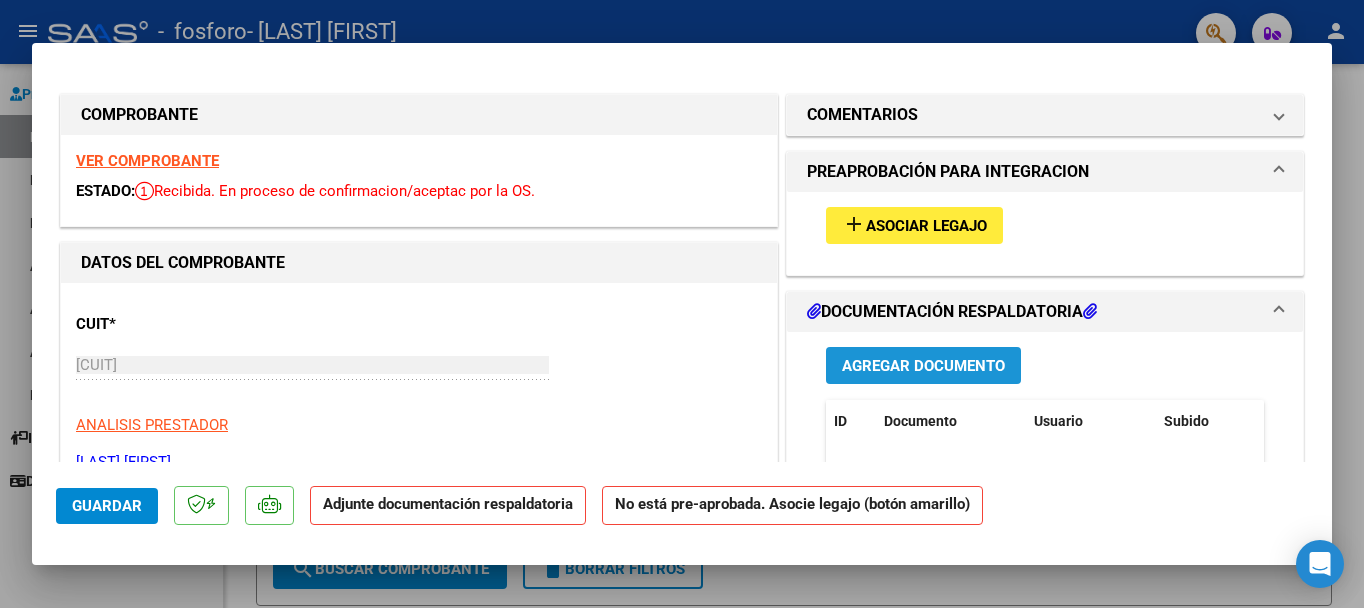 click on "Agregar Documento" at bounding box center [923, 366] 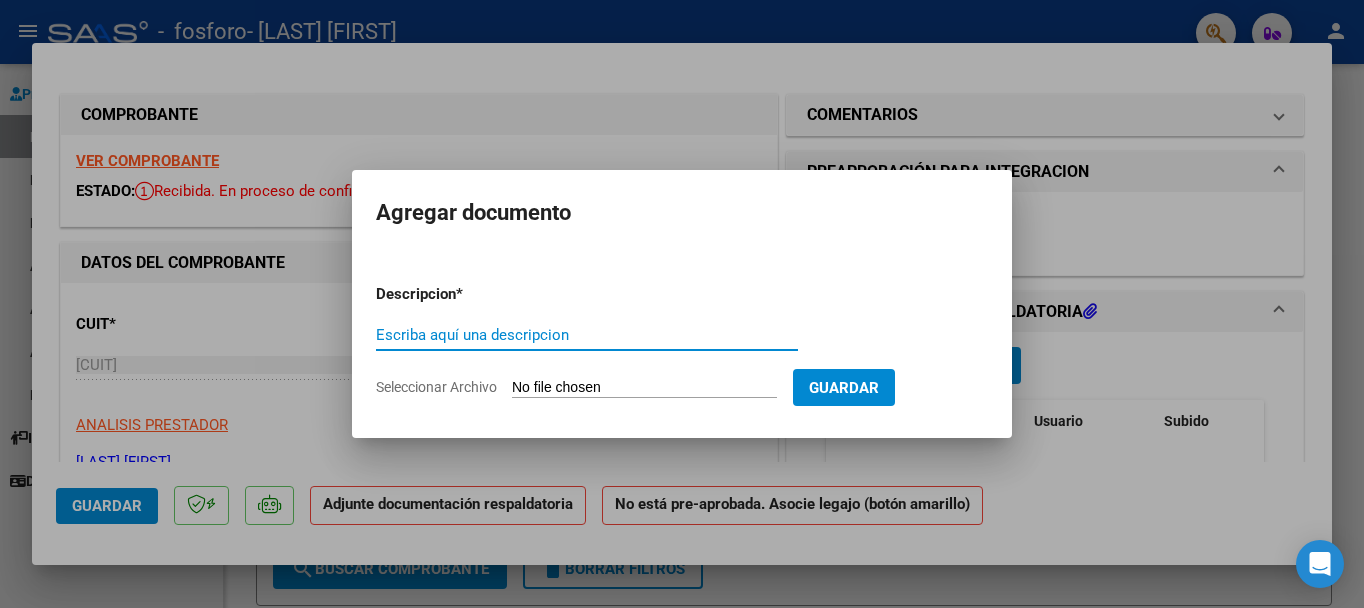 click on "Escriba aquí una descripcion" at bounding box center [587, 335] 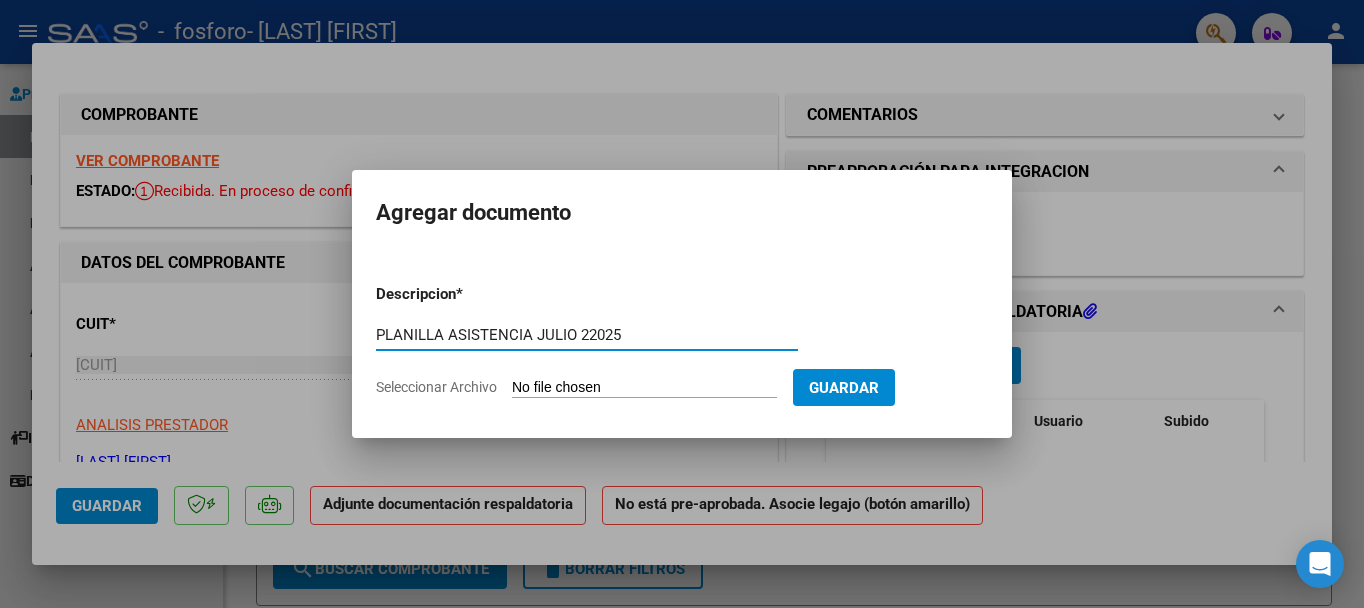click on "PLANILLA ASISTENCIA JULIO 22025" at bounding box center (587, 335) 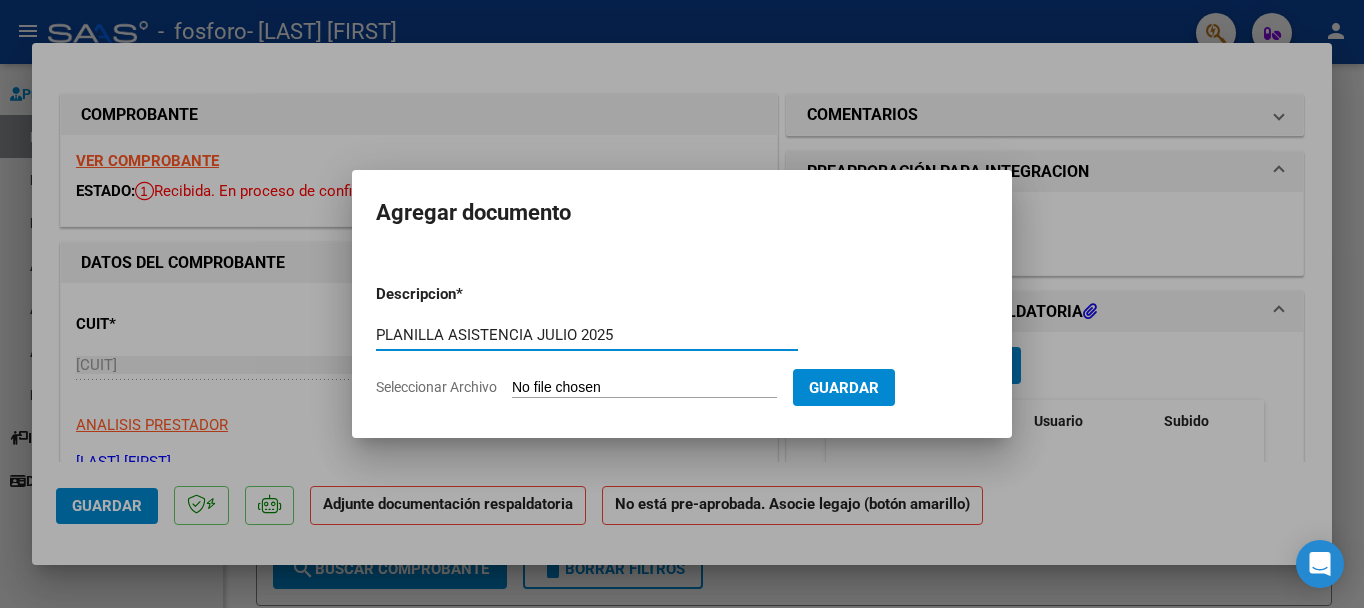 type on "PLANILLA ASISTENCIA JULIO 2025" 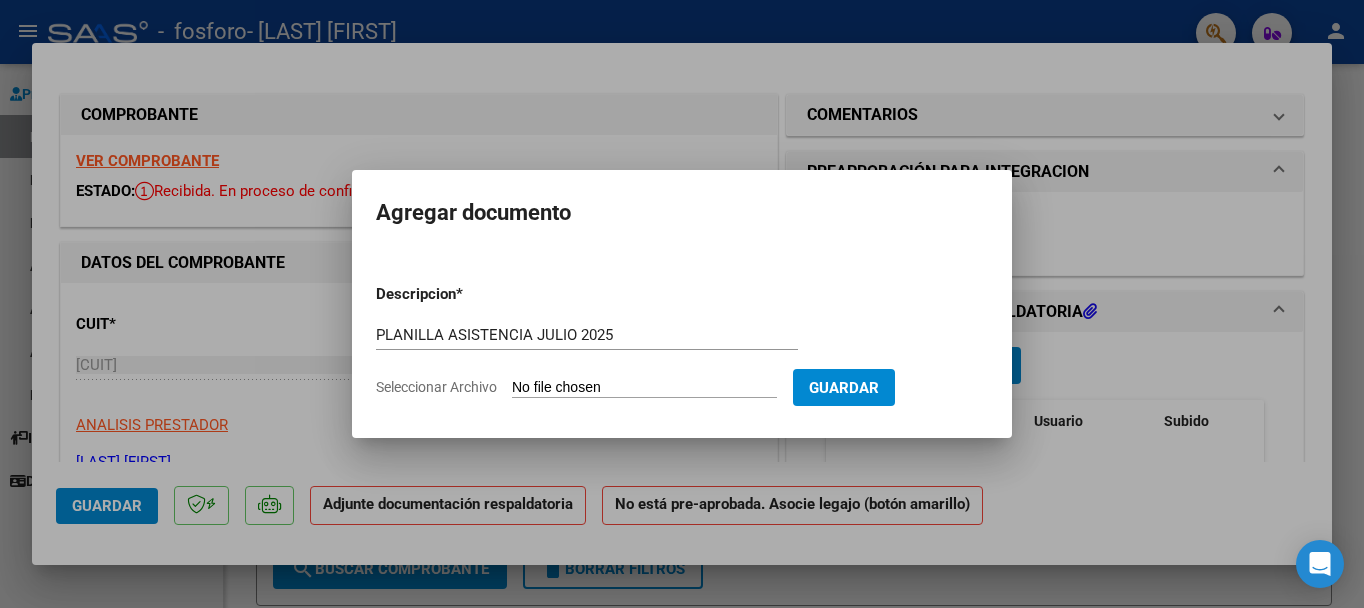 drag, startPoint x: 703, startPoint y: 394, endPoint x: 685, endPoint y: 389, distance: 18.681541 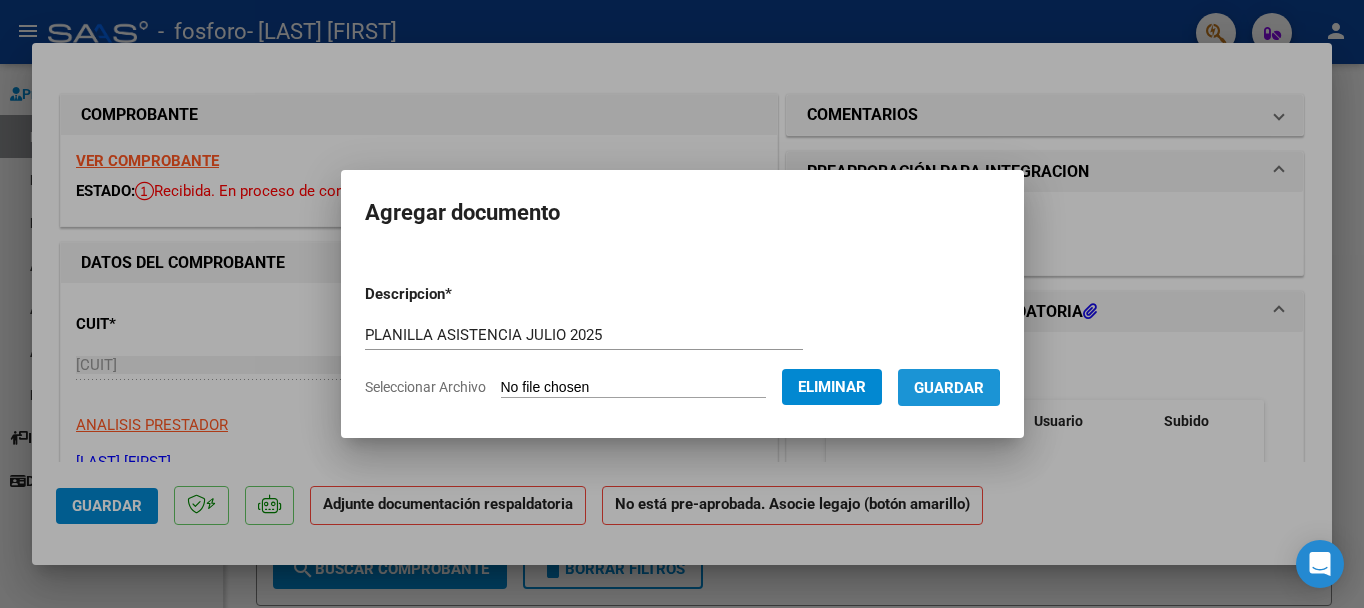 click on "Guardar" at bounding box center (949, 388) 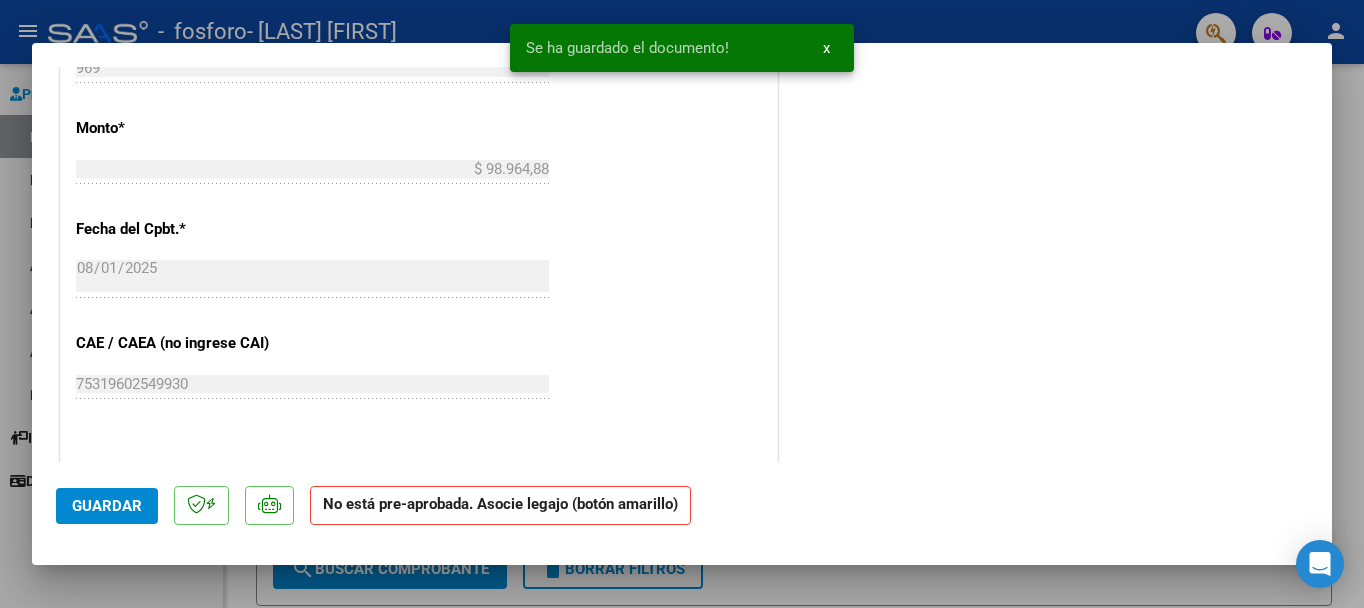 scroll, scrollTop: 1269, scrollLeft: 0, axis: vertical 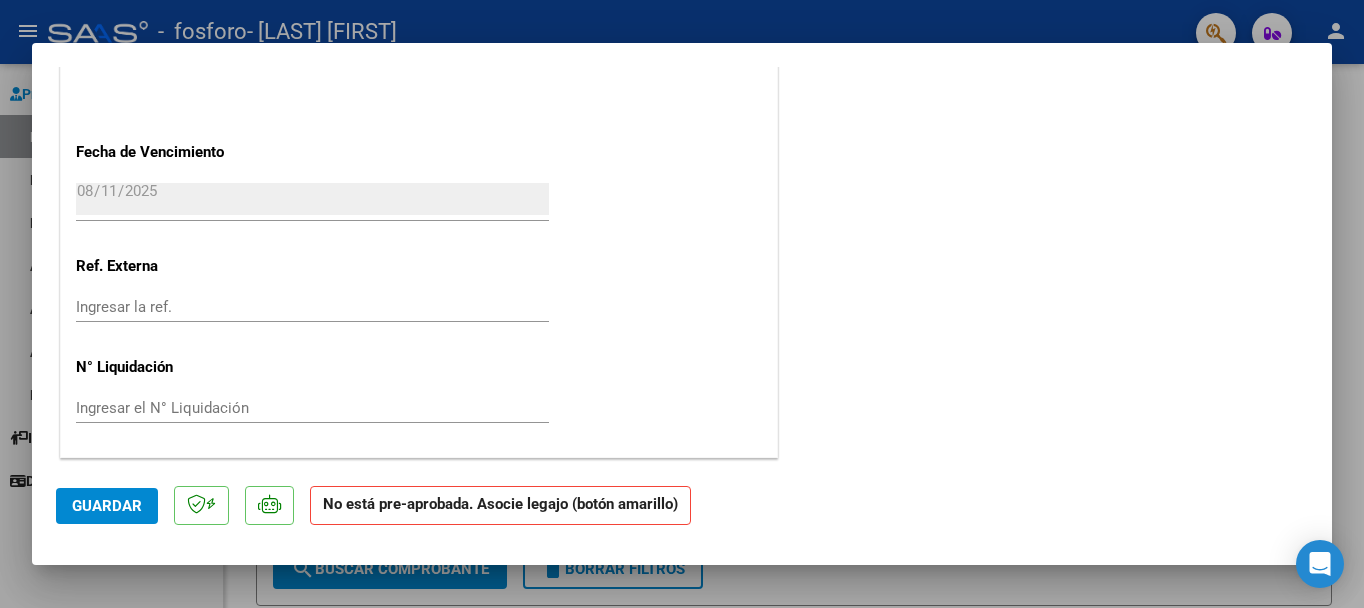 click on "Guardar No está pre-aprobada. Asocie legajo (botón amarillo)" 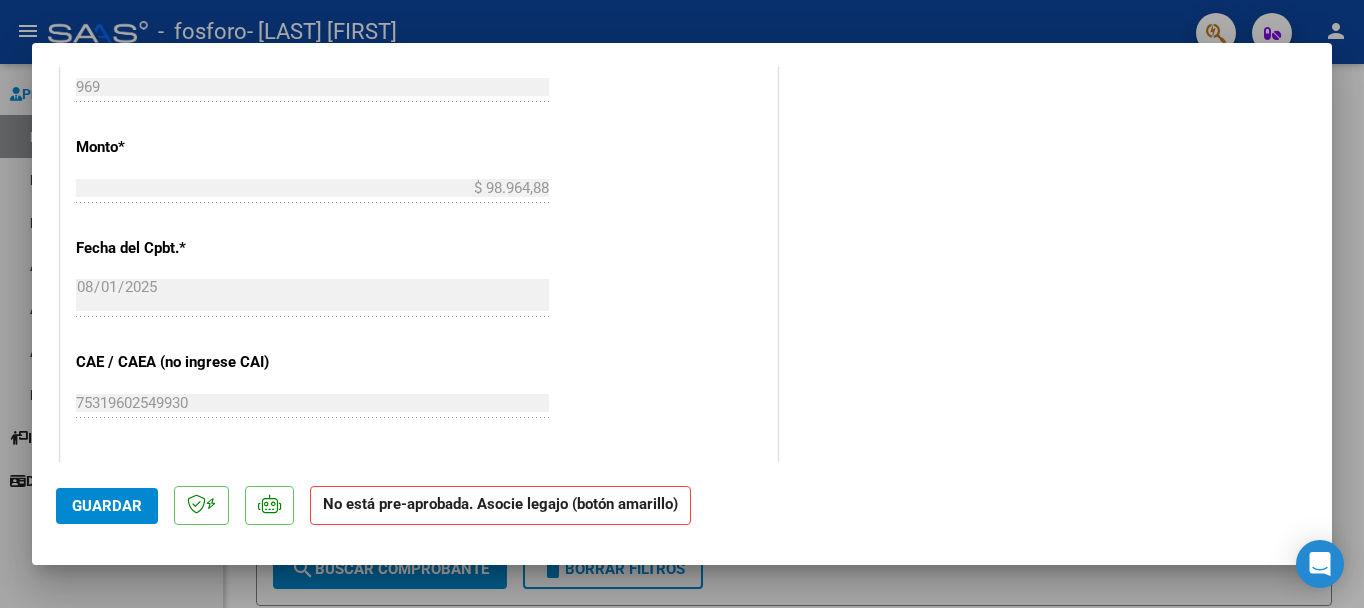 scroll, scrollTop: 936, scrollLeft: 0, axis: vertical 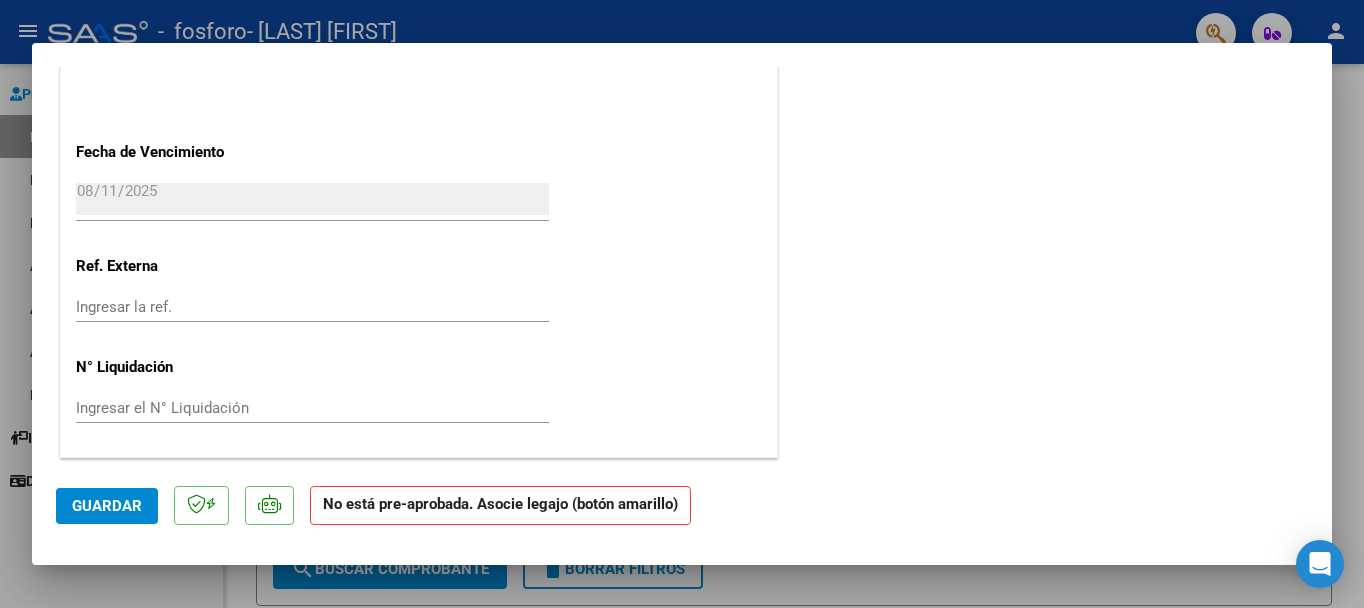 click at bounding box center [682, 304] 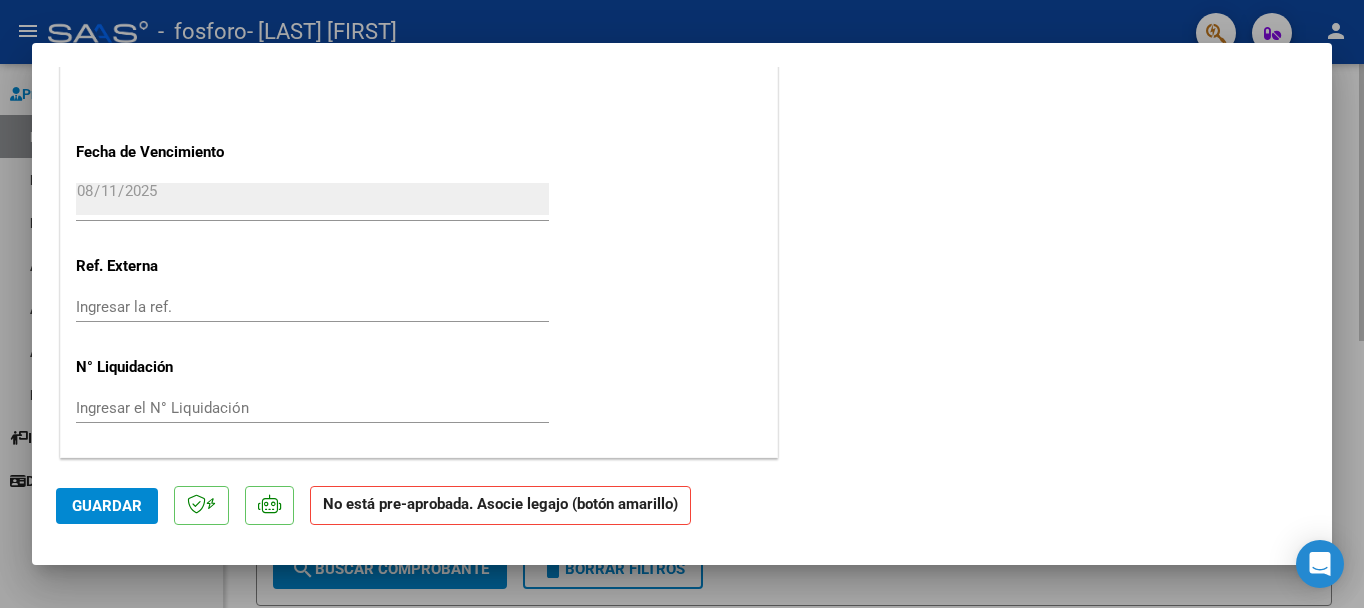 type 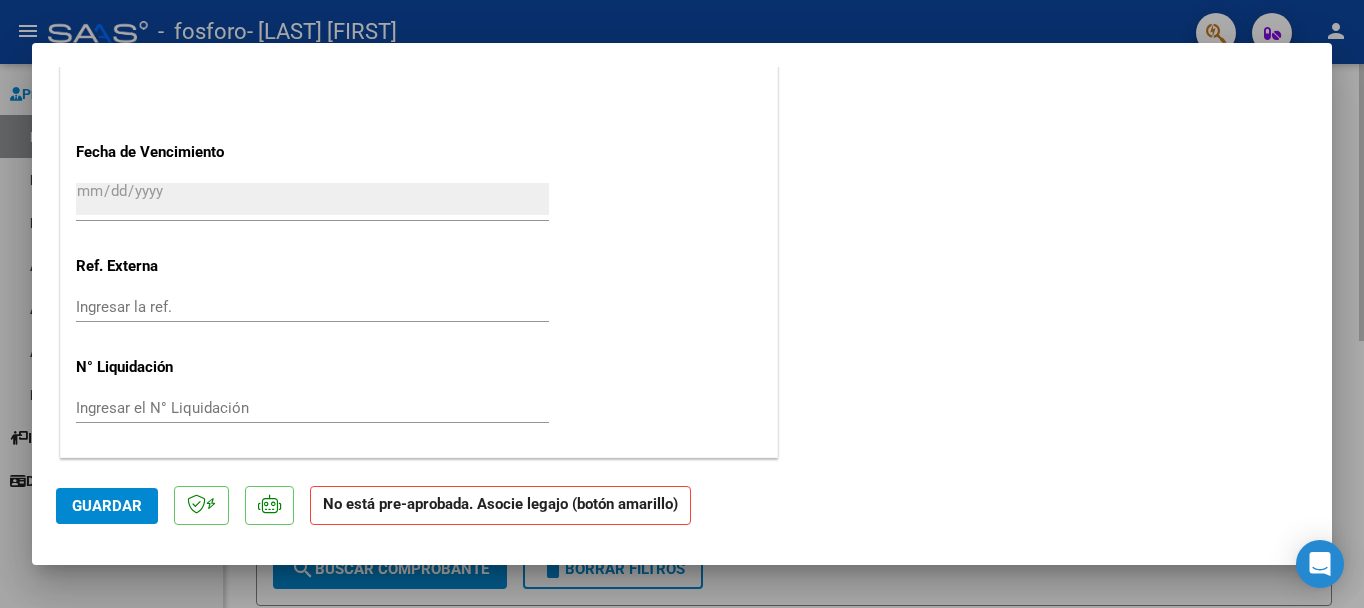 scroll, scrollTop: 0, scrollLeft: 0, axis: both 